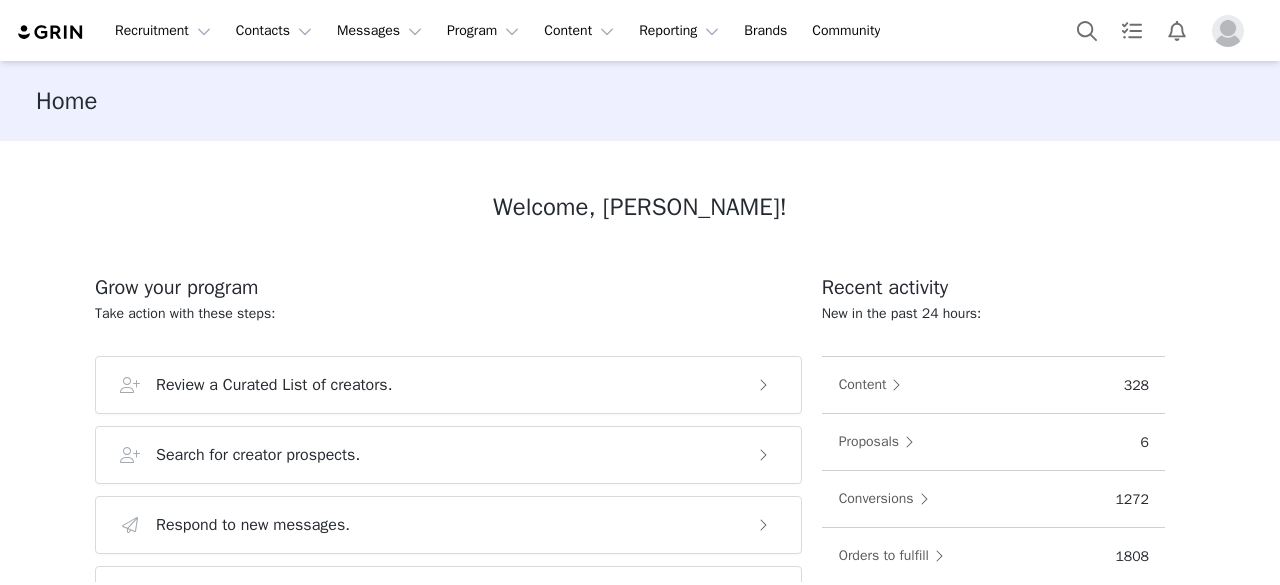 scroll, scrollTop: 0, scrollLeft: 0, axis: both 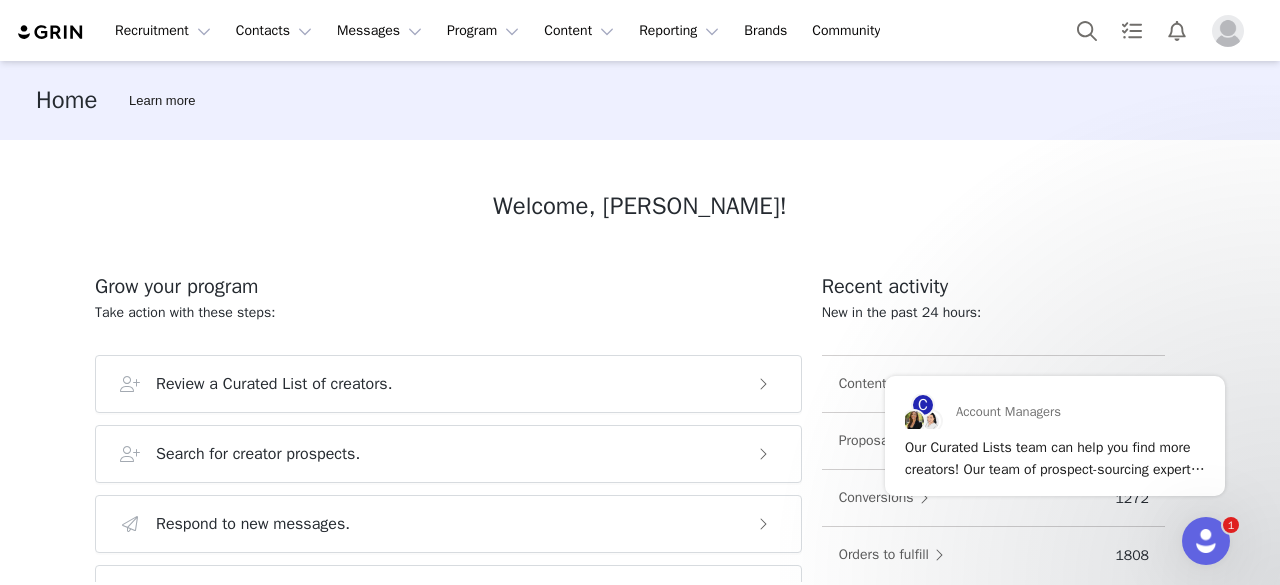click at bounding box center (1228, 31) 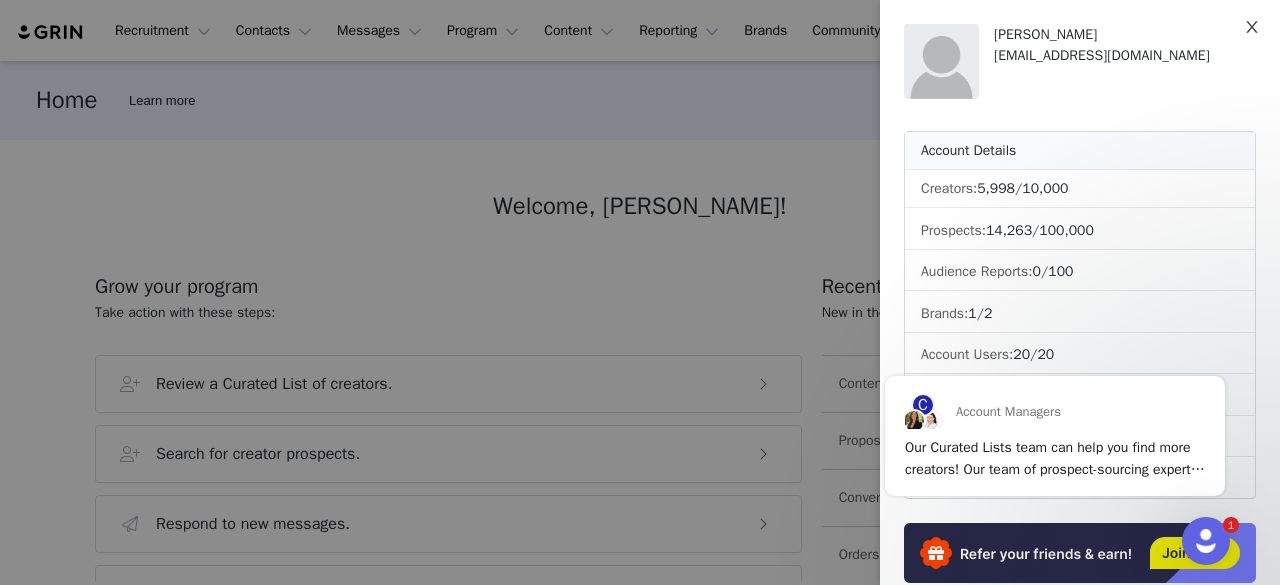 click 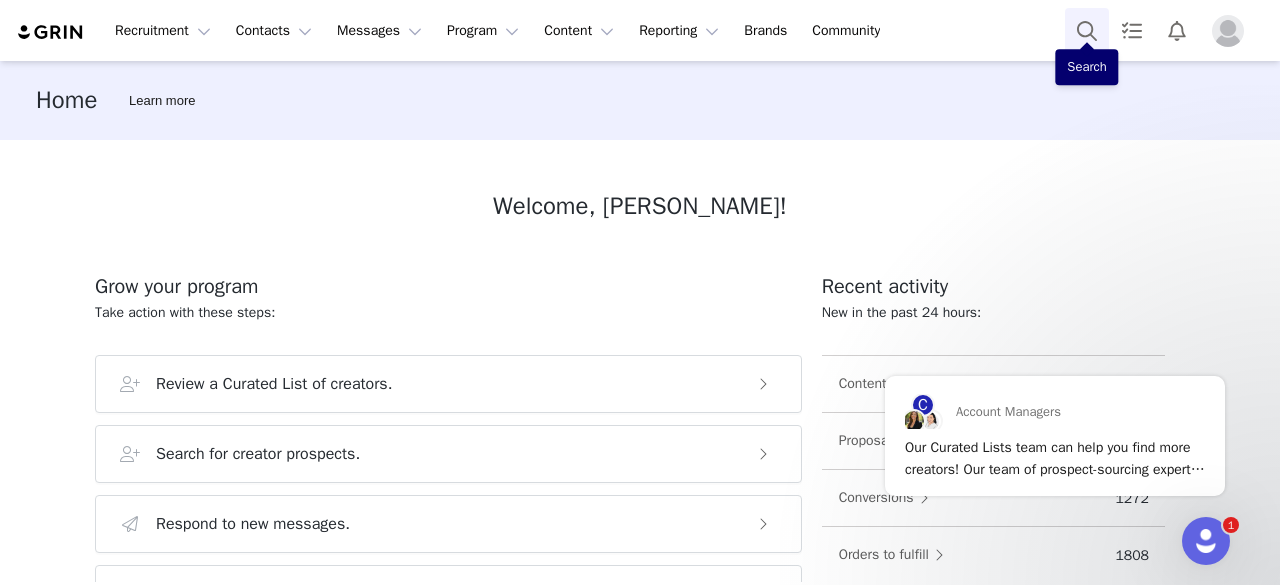 click at bounding box center (1087, 30) 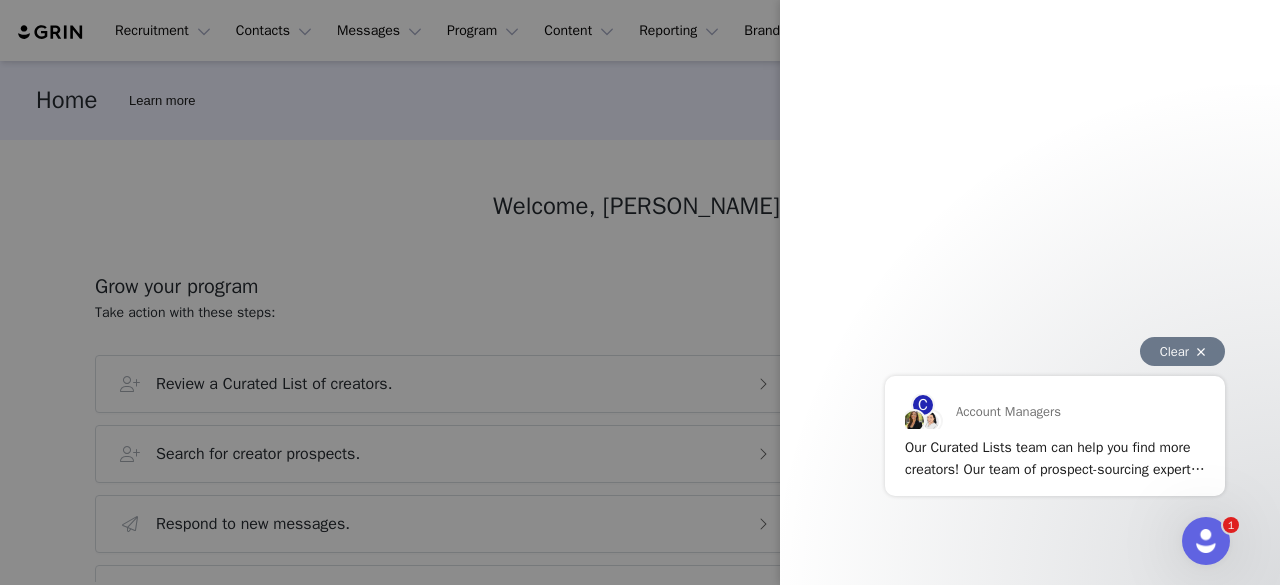click on "Clear" at bounding box center (1182, 351) 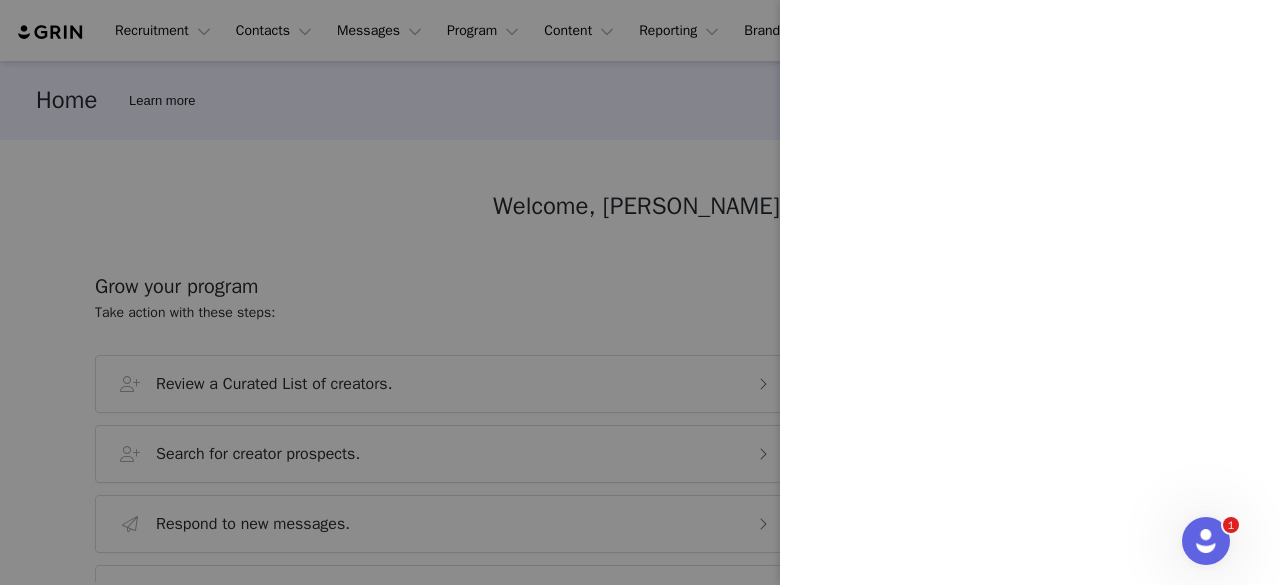click at bounding box center (640, 292) 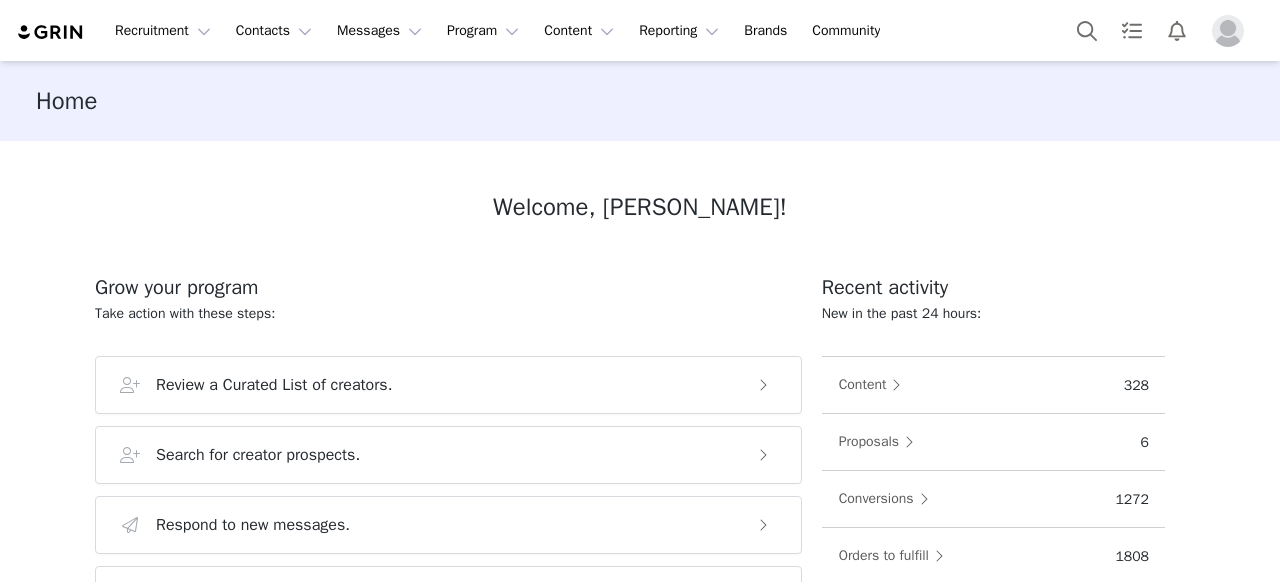 scroll, scrollTop: 0, scrollLeft: 0, axis: both 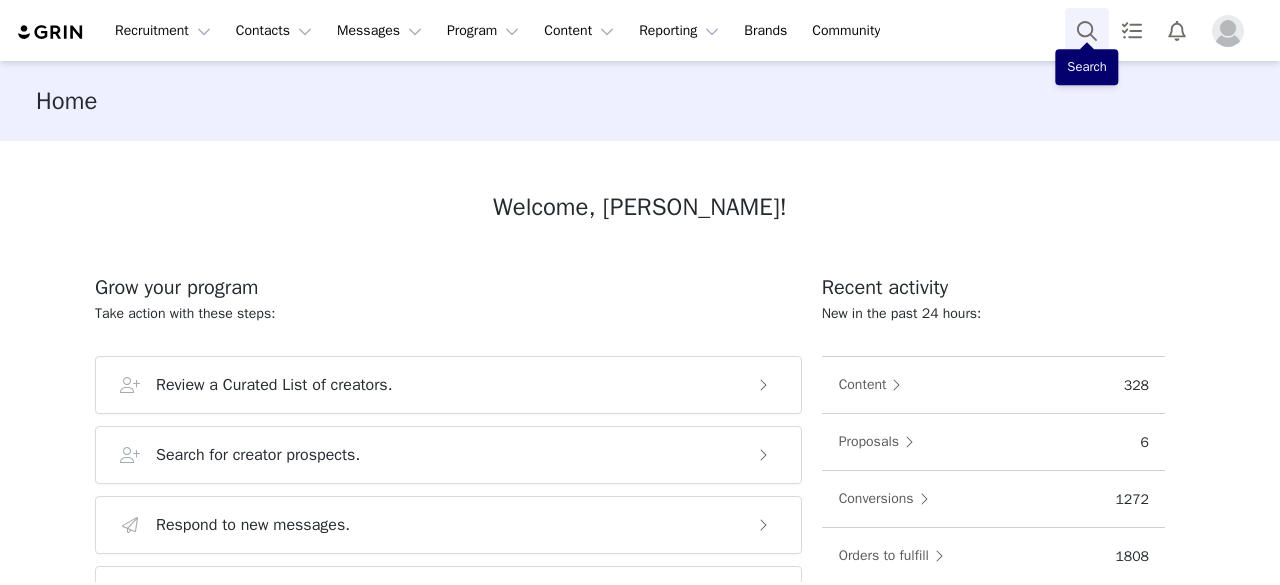 click at bounding box center (1087, 30) 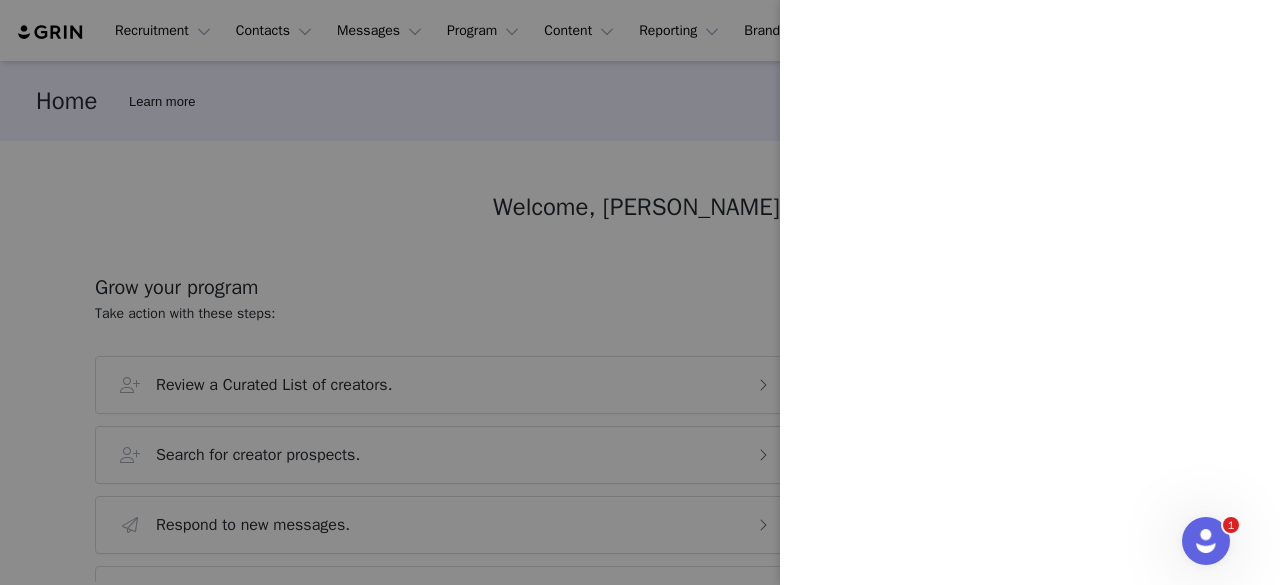 scroll, scrollTop: 0, scrollLeft: 0, axis: both 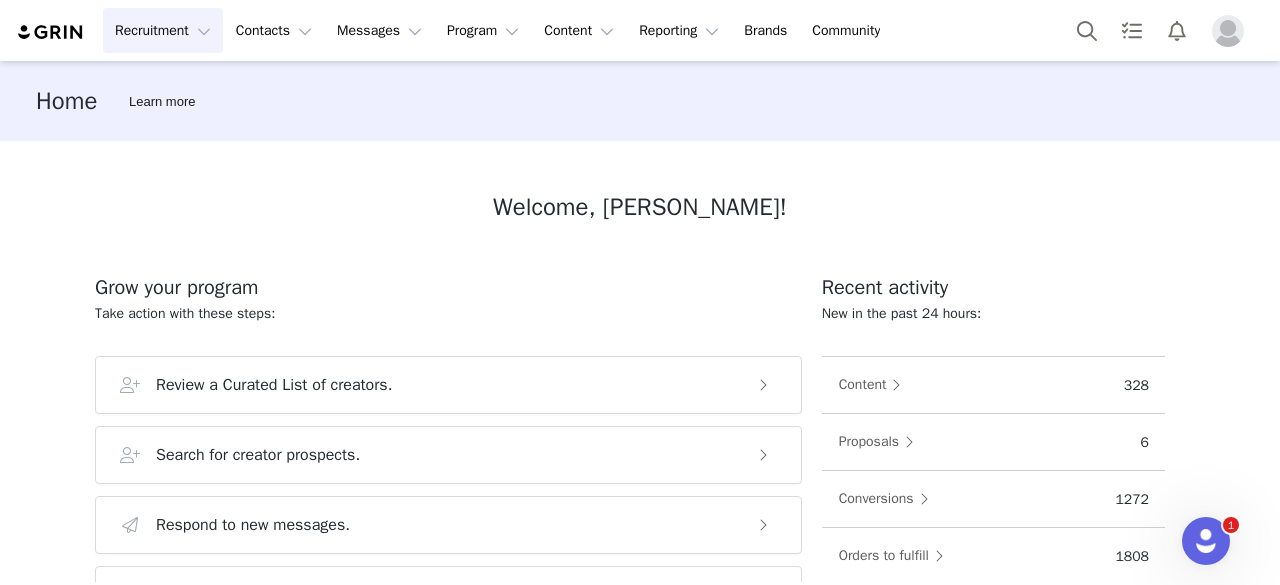 click on "Recruitment Recruitment" at bounding box center (163, 30) 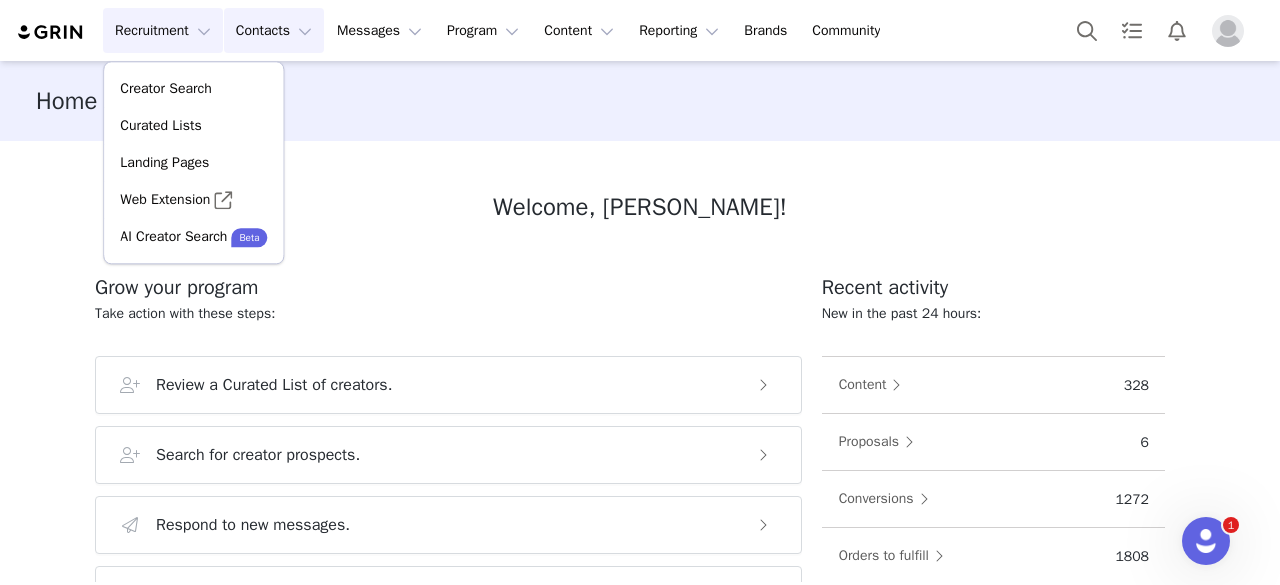 click on "Contacts Contacts" at bounding box center (274, 30) 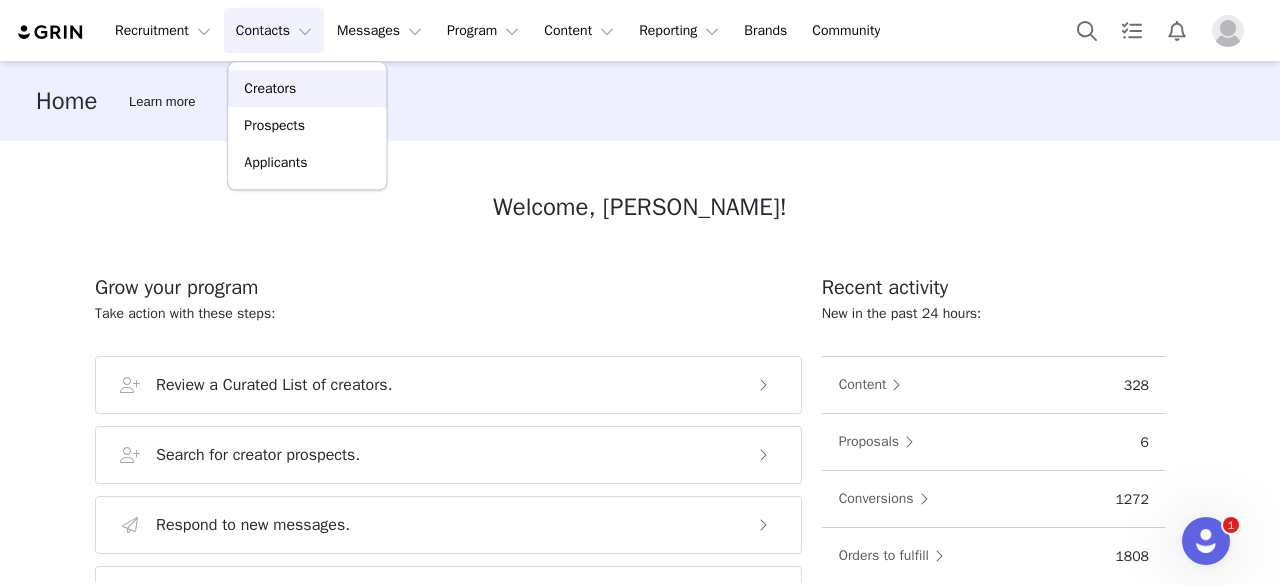 click on "Creators" at bounding box center [307, 88] 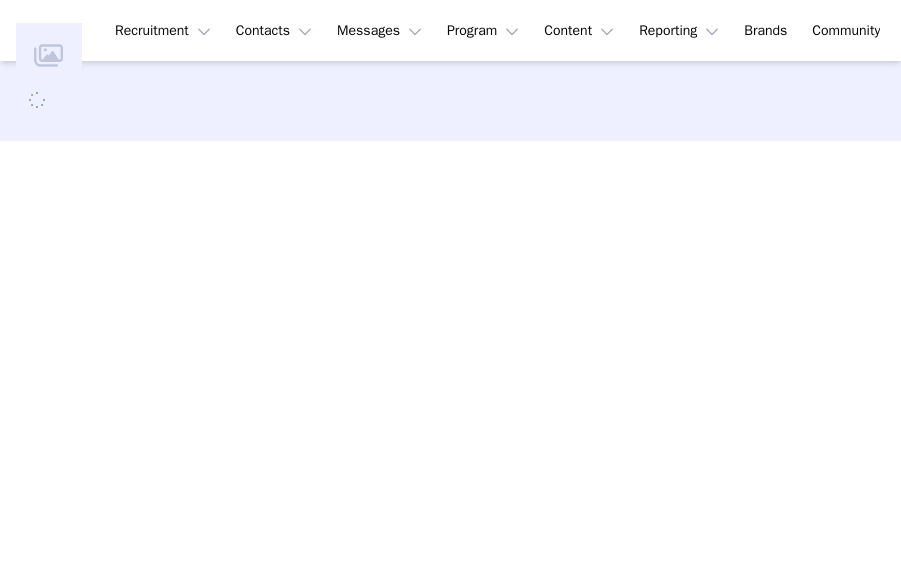 scroll, scrollTop: 0, scrollLeft: 0, axis: both 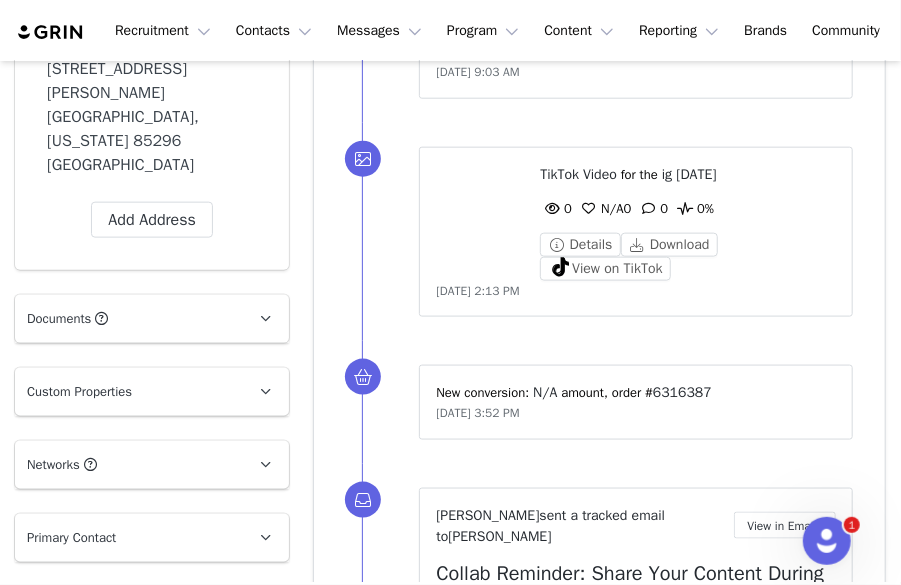 click on "Documents" at bounding box center (59, 319) 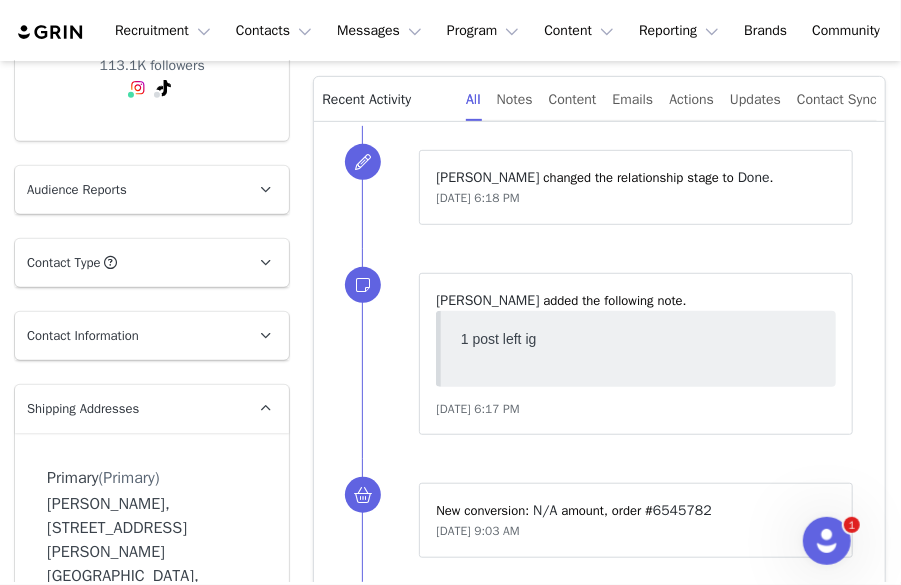 scroll, scrollTop: 340, scrollLeft: 0, axis: vertical 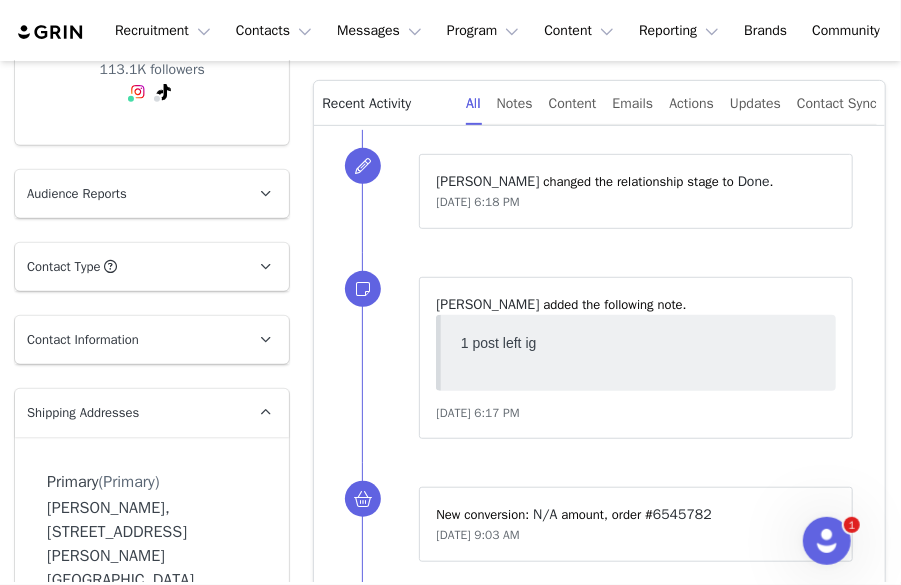 click on "Audience Reports" at bounding box center [77, 194] 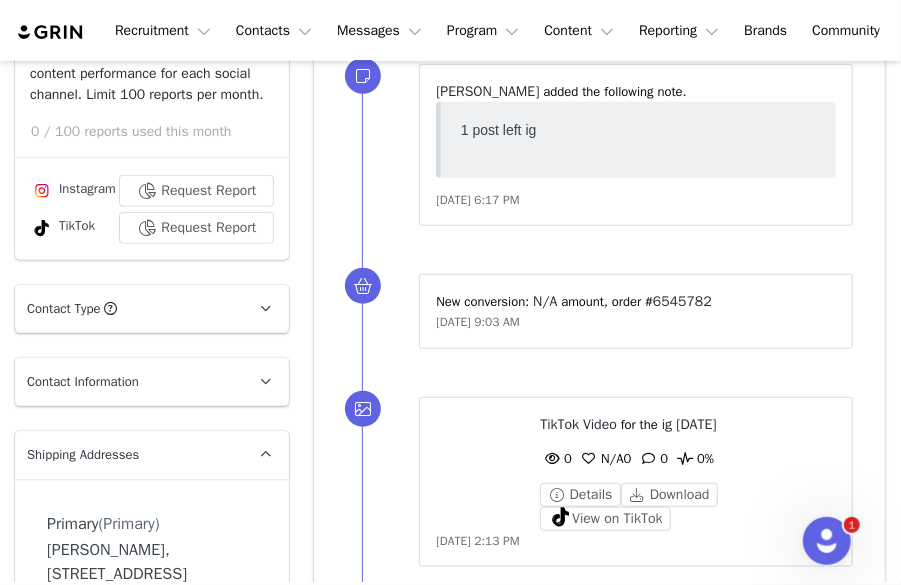 scroll, scrollTop: 551, scrollLeft: 0, axis: vertical 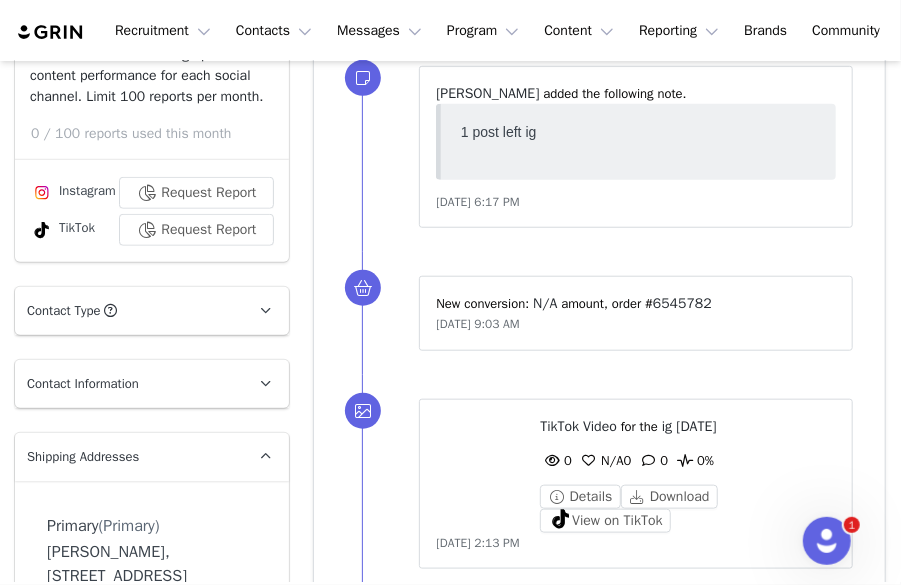 click on "Contact Type" at bounding box center [63, 311] 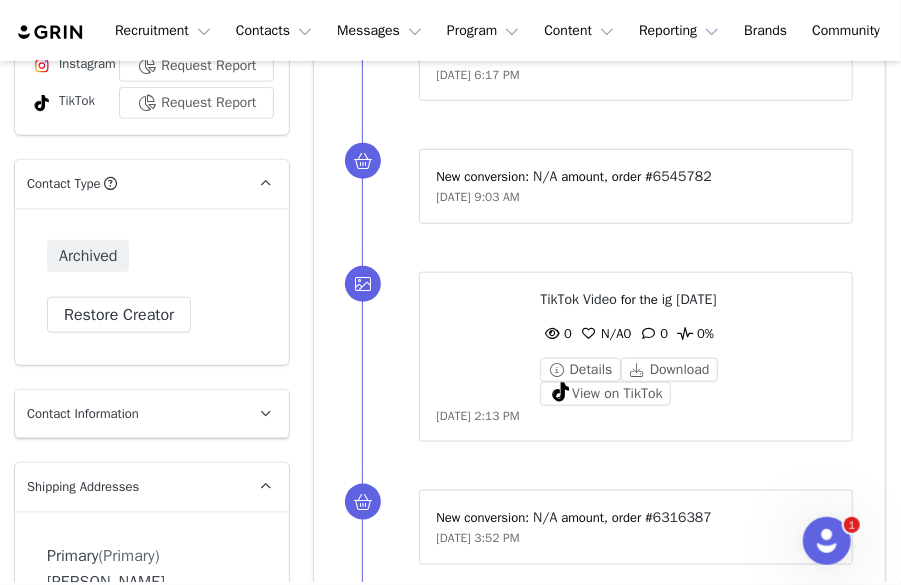 click on "Contact Information" at bounding box center (83, 414) 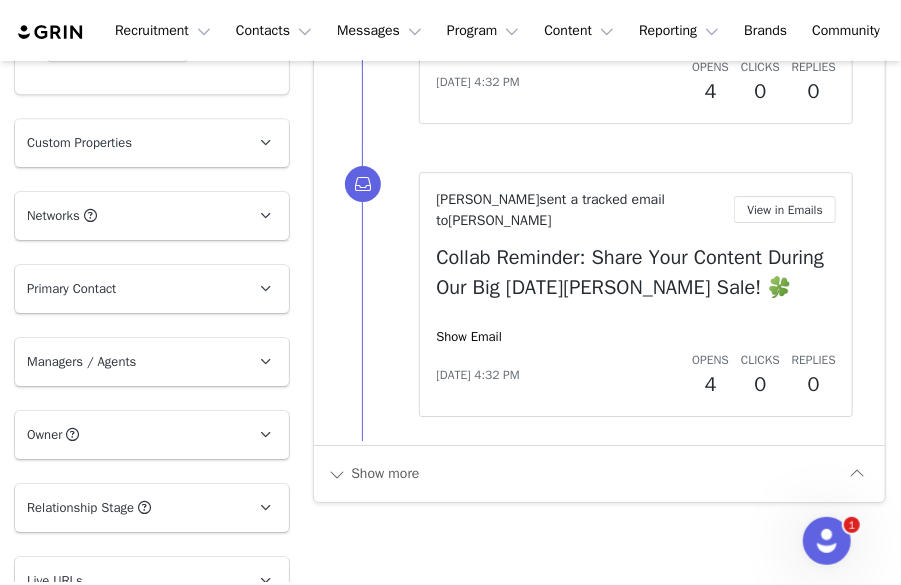 scroll, scrollTop: 2292, scrollLeft: 0, axis: vertical 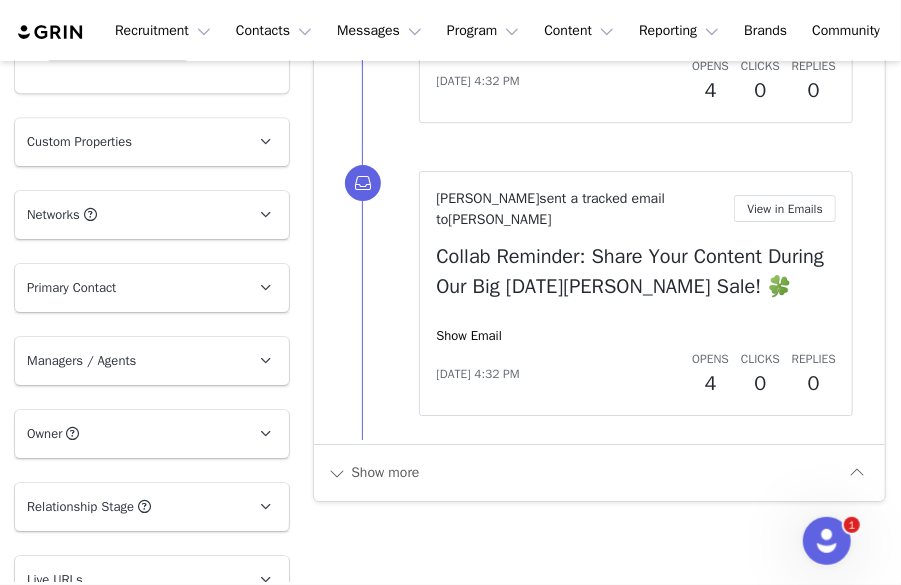 click on "Primary Contact" at bounding box center [71, 288] 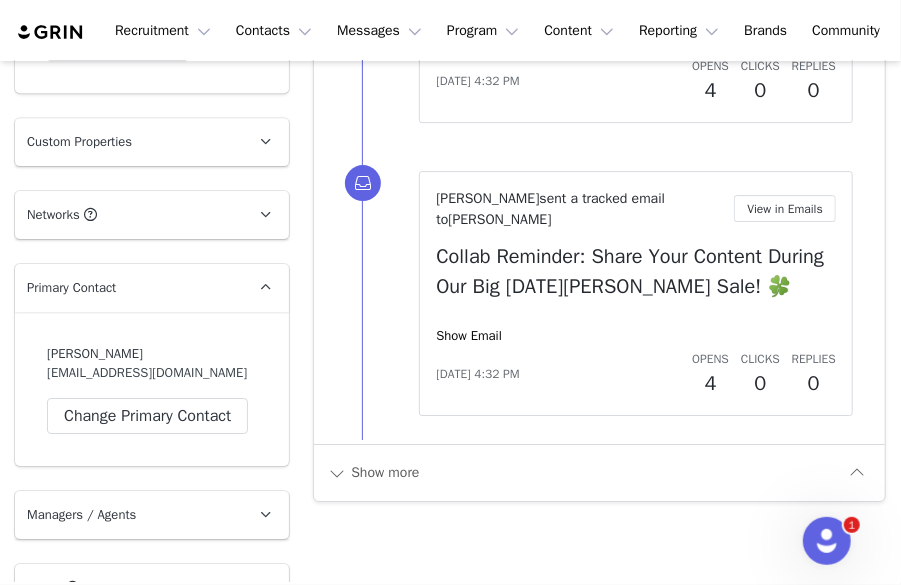 click on "Networks  You can add or change your creators network URL' here, your active creators can authenticate their accounts later." at bounding box center (128, 215) 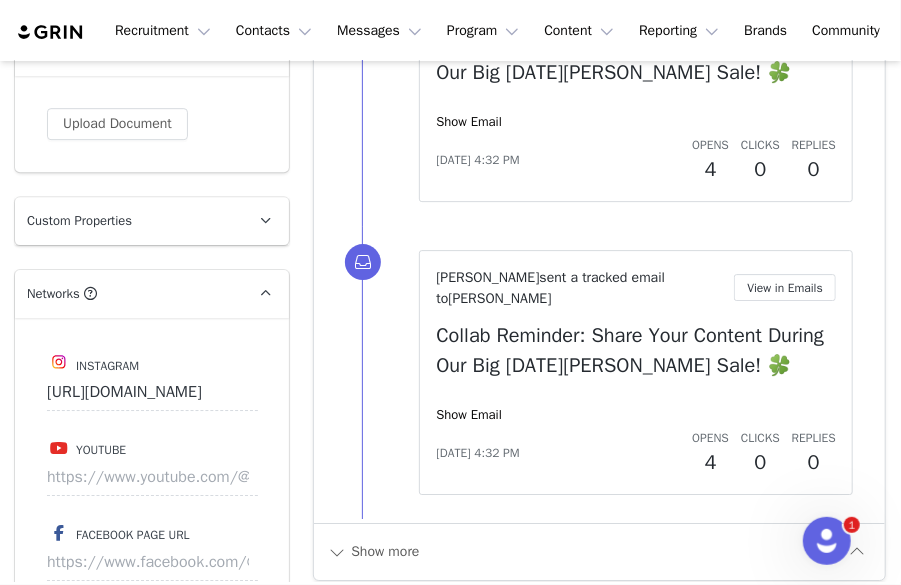 click on "Custom Properties" at bounding box center (128, 221) 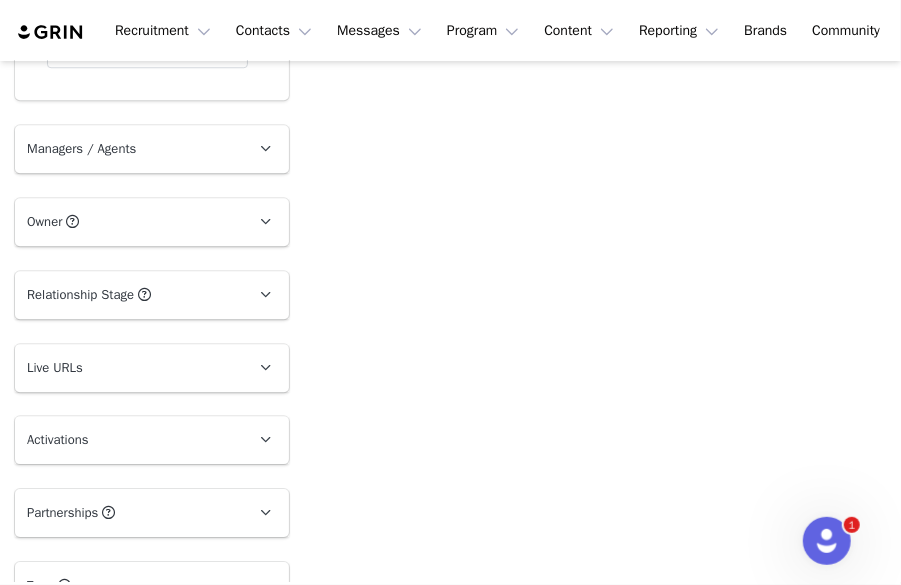 scroll, scrollTop: 4710, scrollLeft: 0, axis: vertical 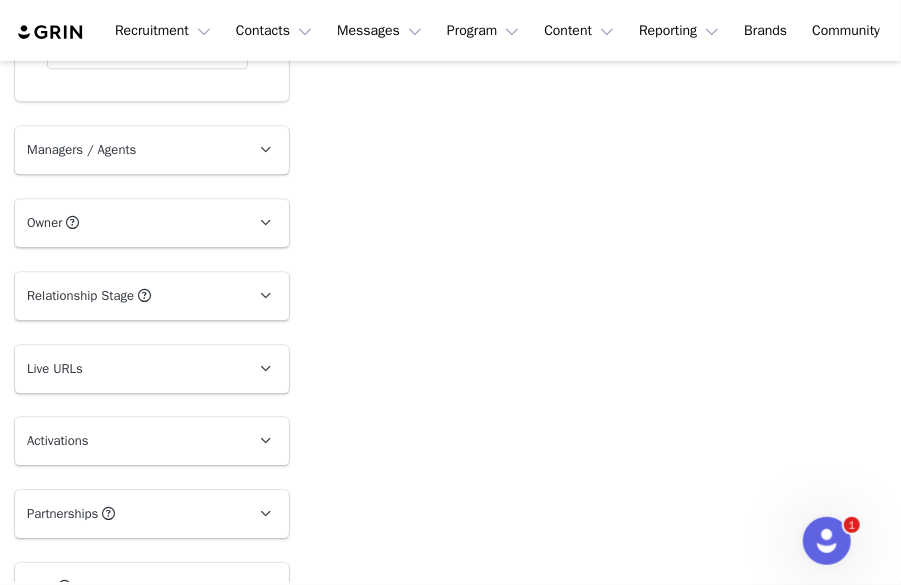 click on "Owner  The account user who owns the contact" at bounding box center [128, 223] 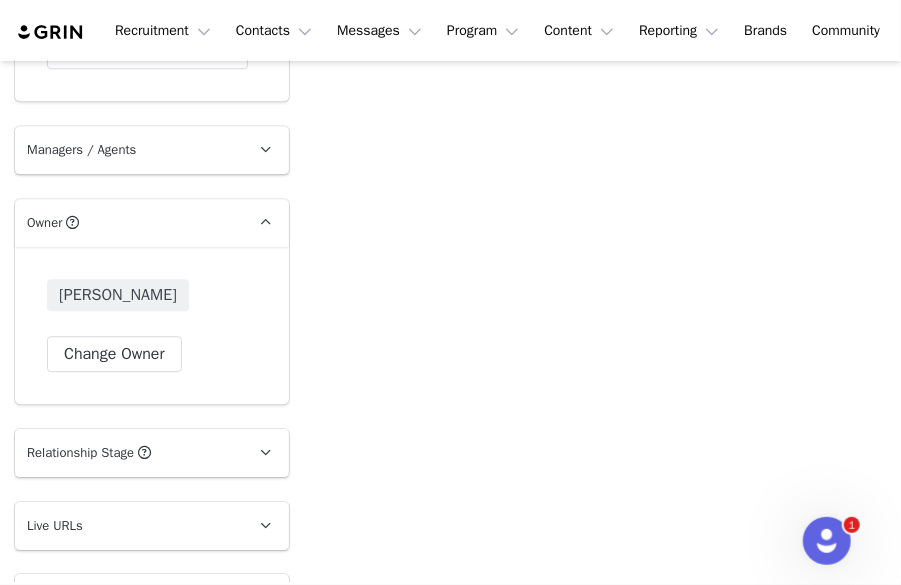 click on "Managers / Agents" at bounding box center (81, 150) 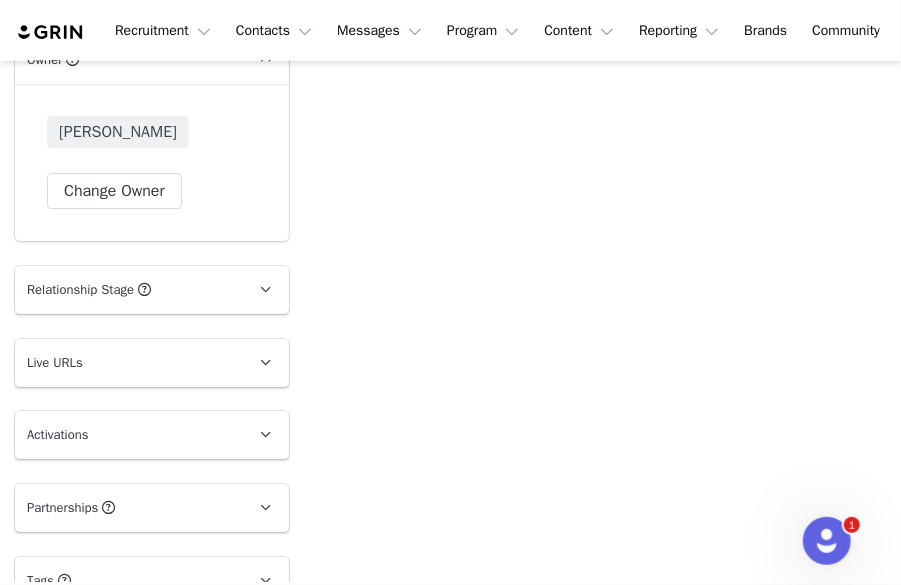 scroll, scrollTop: 4990, scrollLeft: 0, axis: vertical 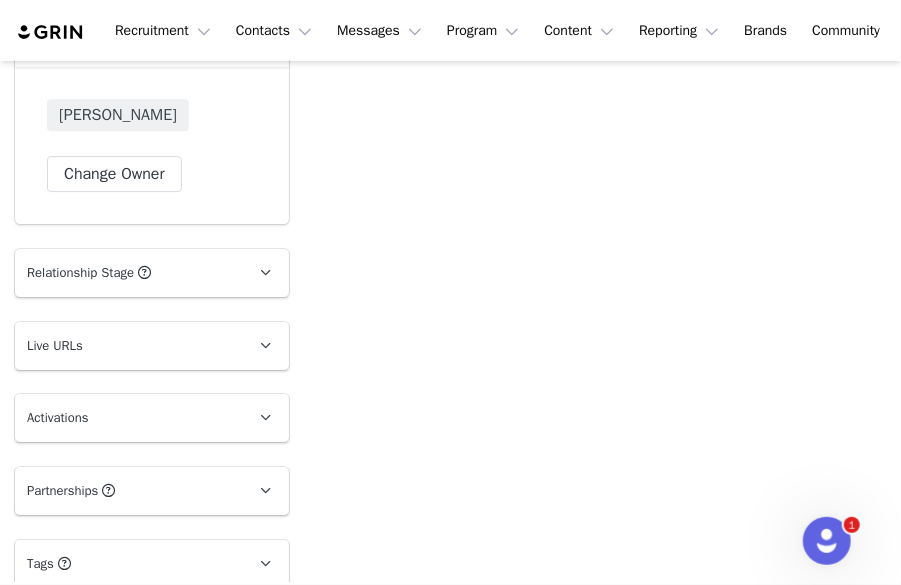 click on "Relationship Stage  Use relationship stages to move contacts through a logical sequence, from unaware of your brand to loyal ambassador" at bounding box center [128, 273] 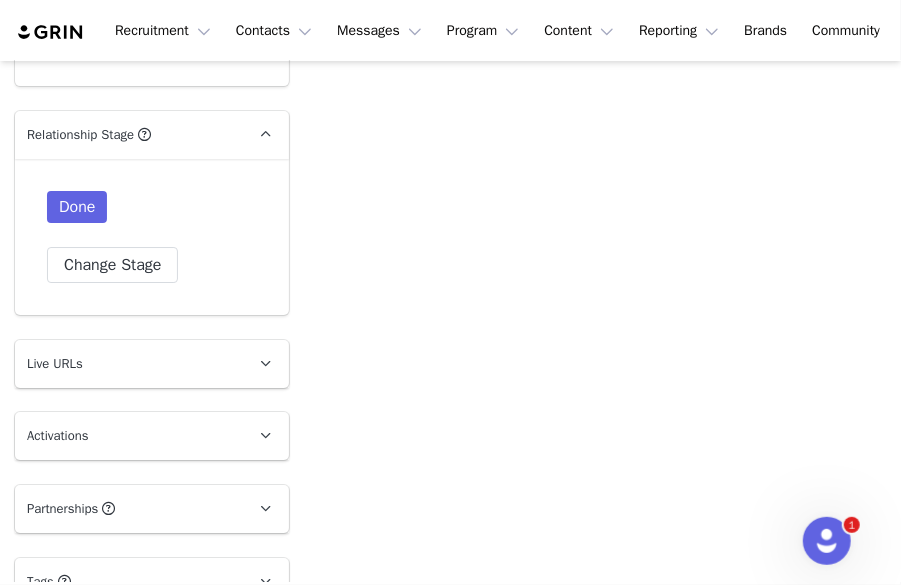 scroll, scrollTop: 5153, scrollLeft: 0, axis: vertical 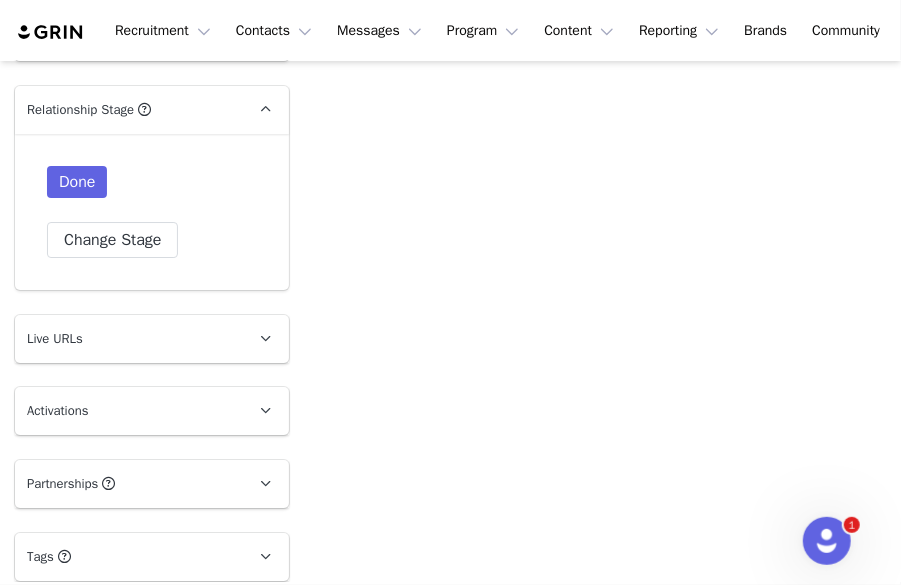 click on "Activations" at bounding box center (128, 411) 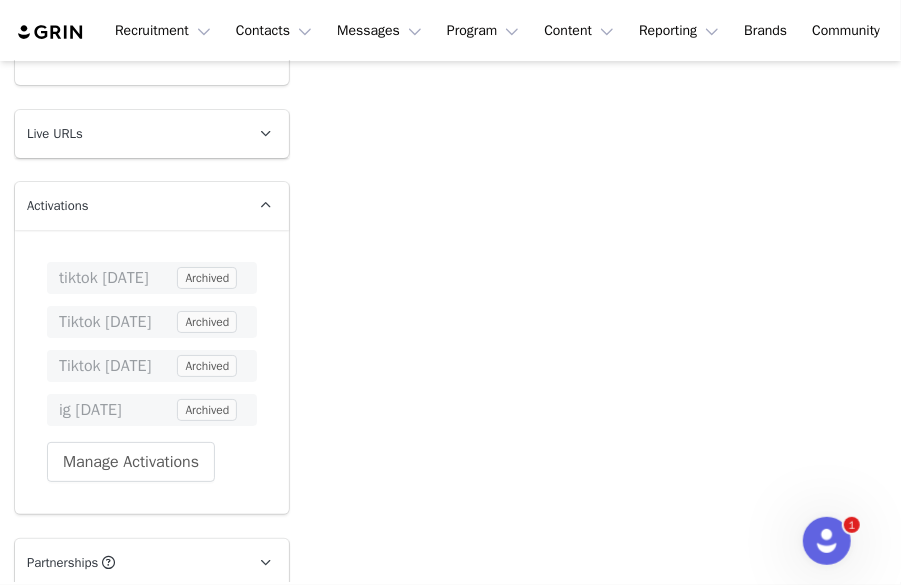 scroll, scrollTop: 5359, scrollLeft: 0, axis: vertical 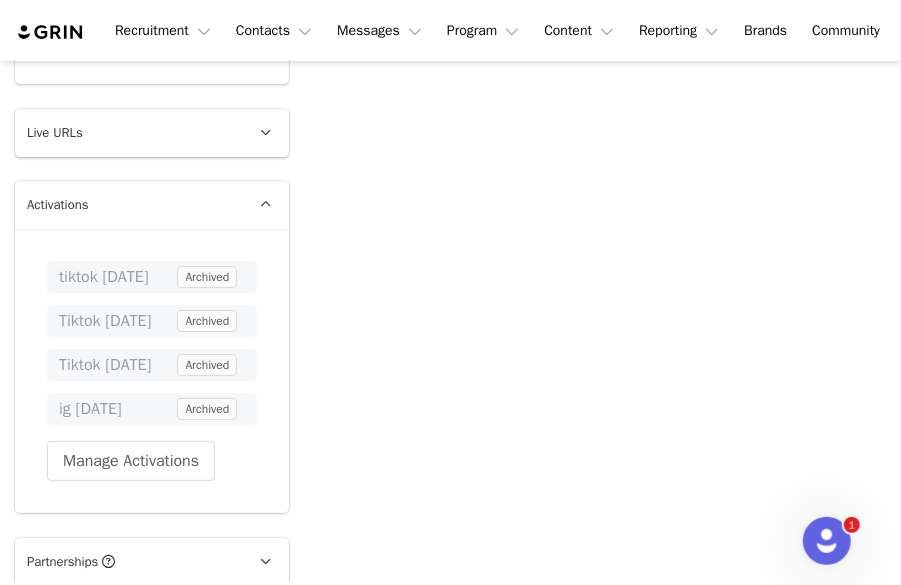 click on "Live URLs" at bounding box center (128, 133) 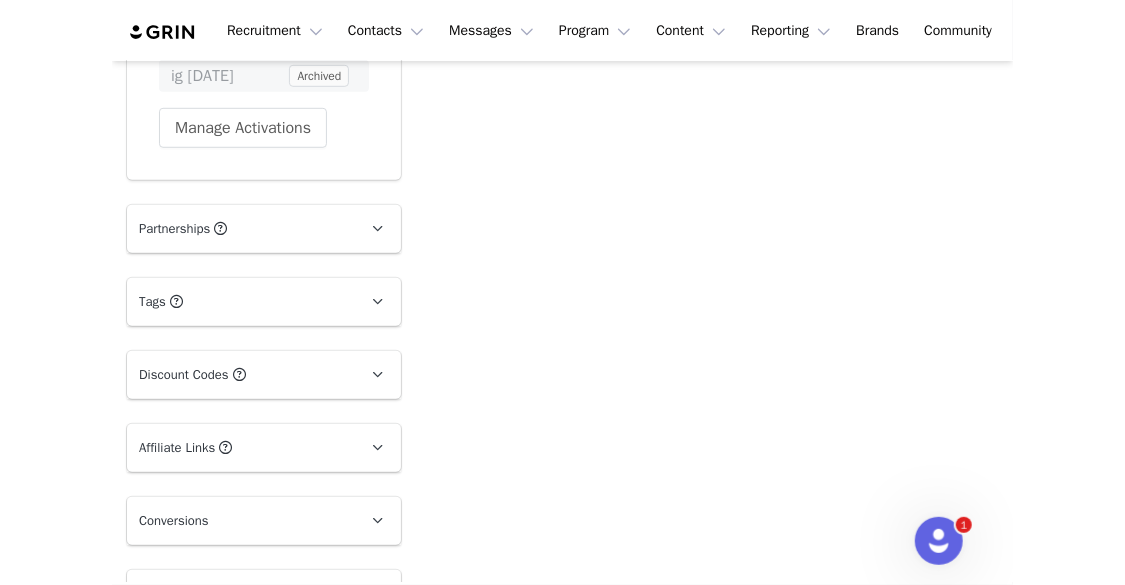 scroll, scrollTop: 5924, scrollLeft: 0, axis: vertical 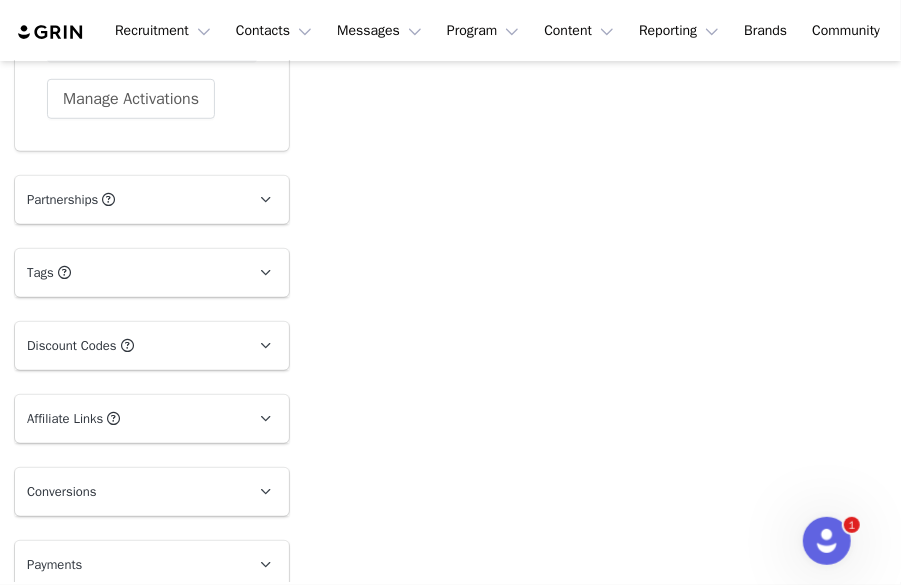 click on "Payments" at bounding box center (128, 565) 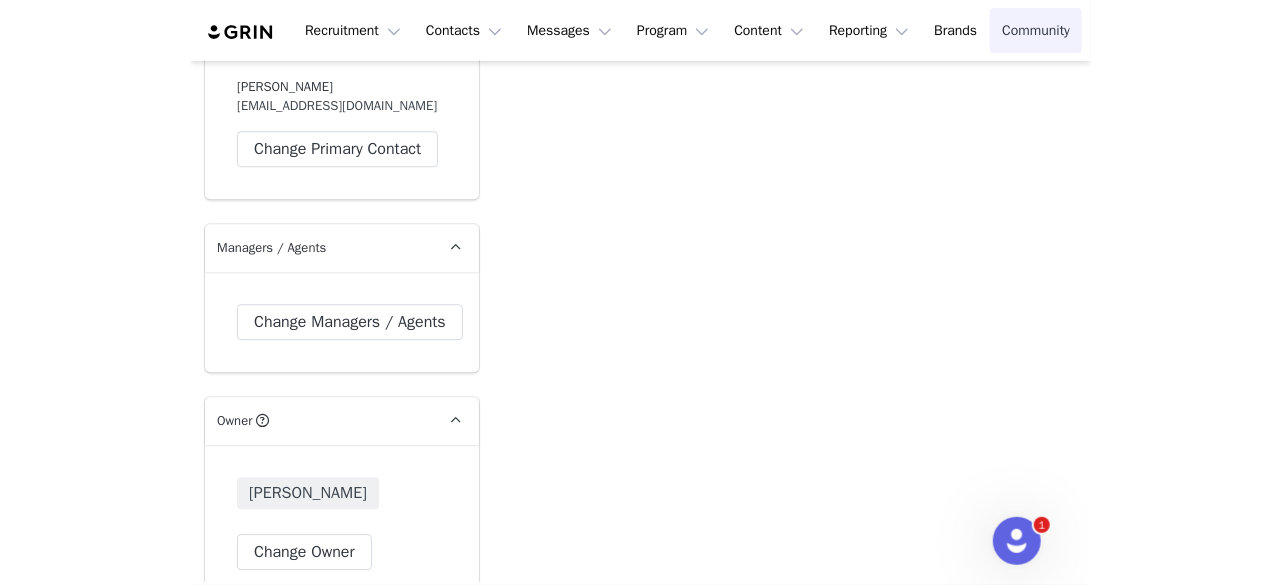 scroll, scrollTop: 4594, scrollLeft: 0, axis: vertical 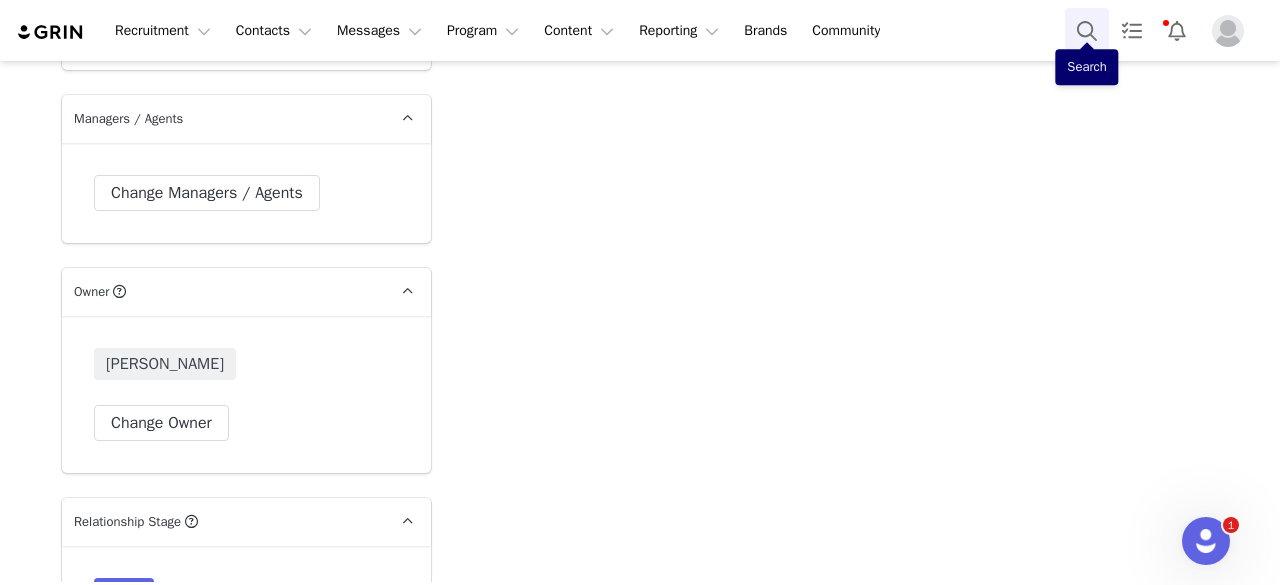 click at bounding box center (1087, 30) 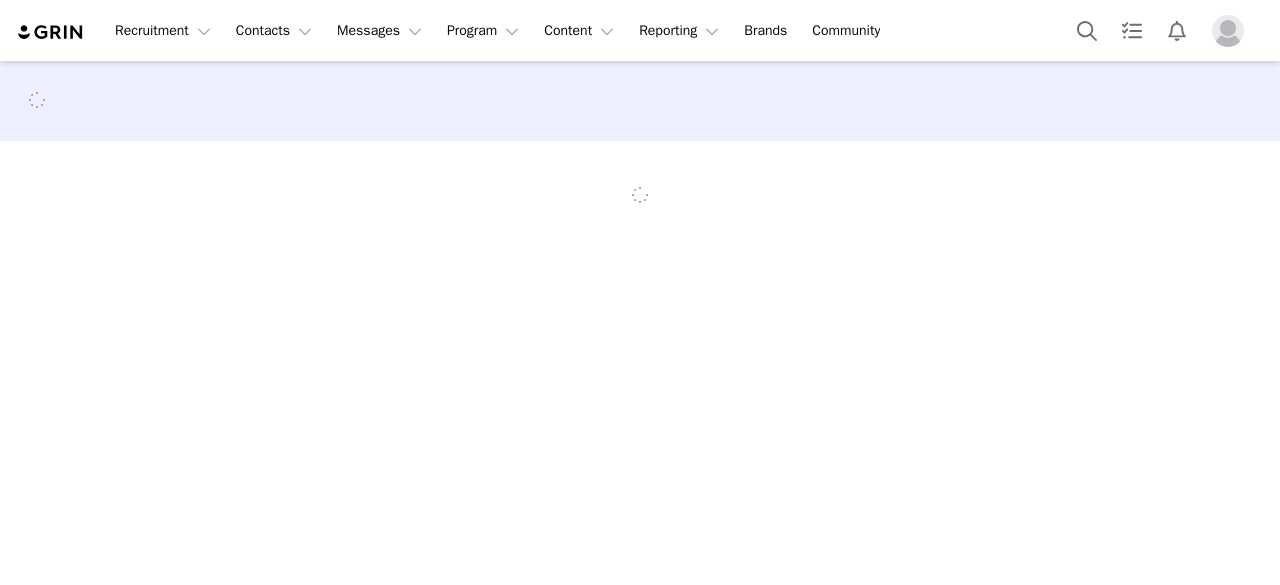 scroll, scrollTop: 0, scrollLeft: 0, axis: both 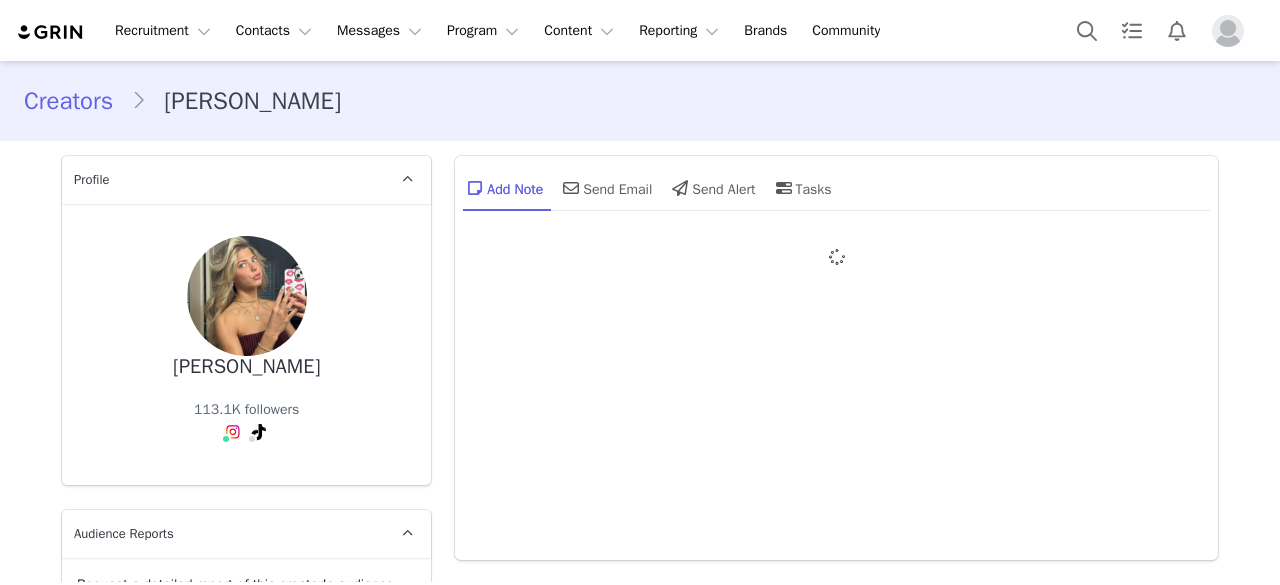 type on "+1 ([GEOGRAPHIC_DATA])" 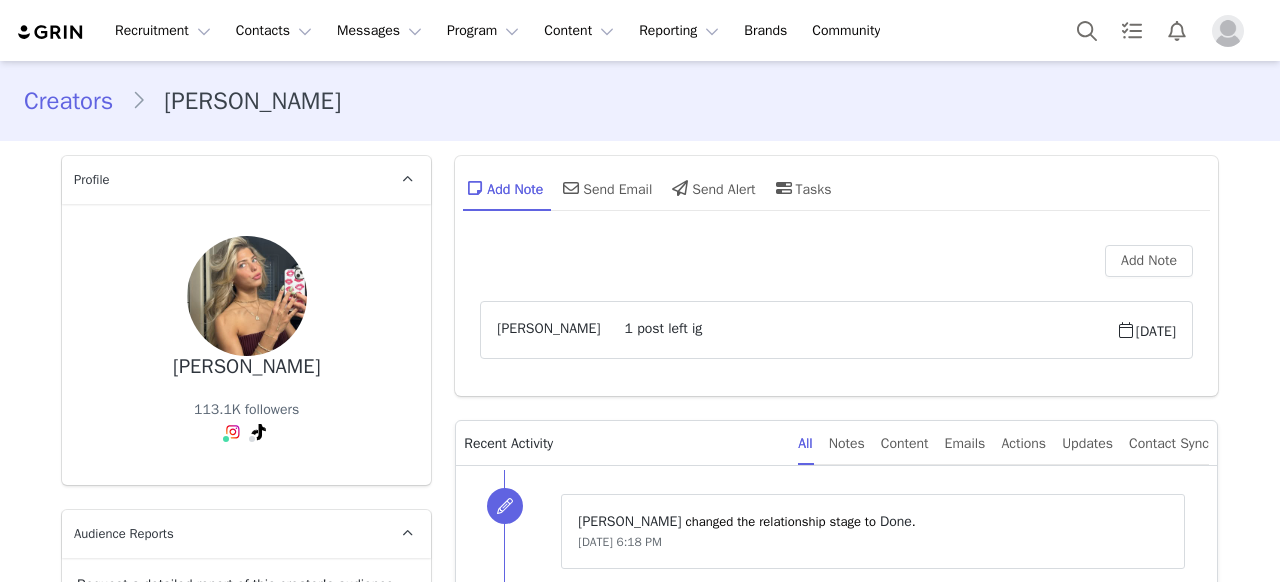 scroll, scrollTop: 0, scrollLeft: 0, axis: both 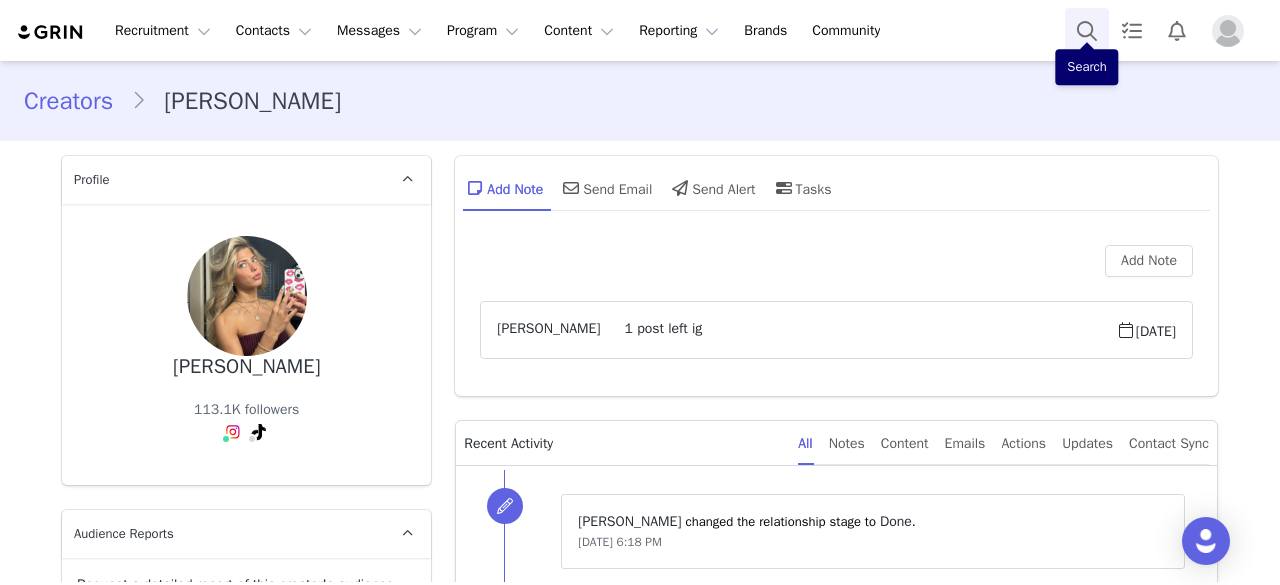 click at bounding box center (1087, 30) 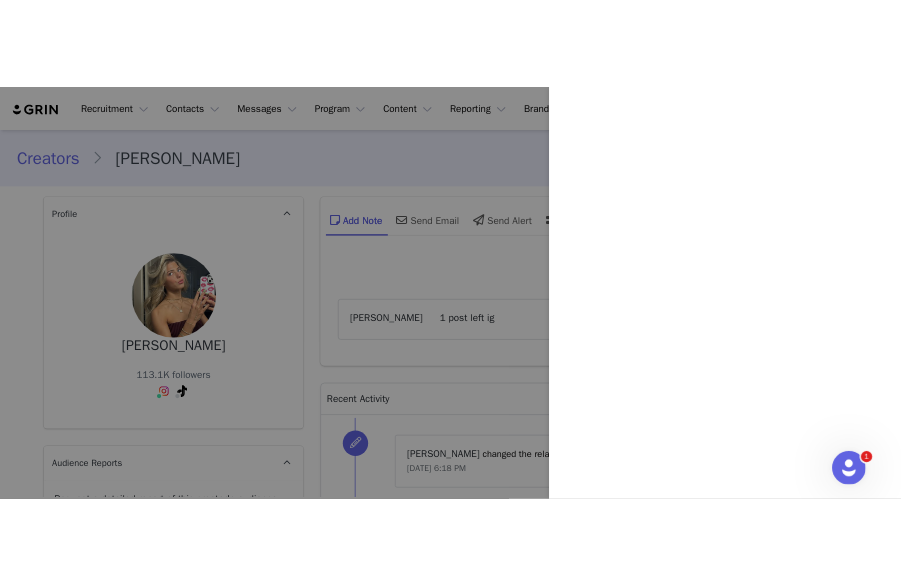 scroll, scrollTop: 0, scrollLeft: 0, axis: both 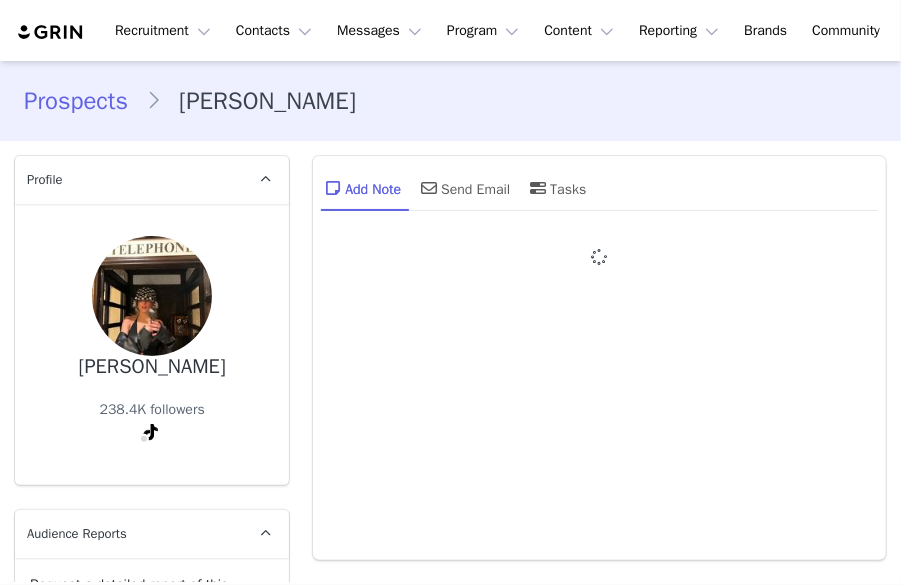 type on "+1 ([GEOGRAPHIC_DATA])" 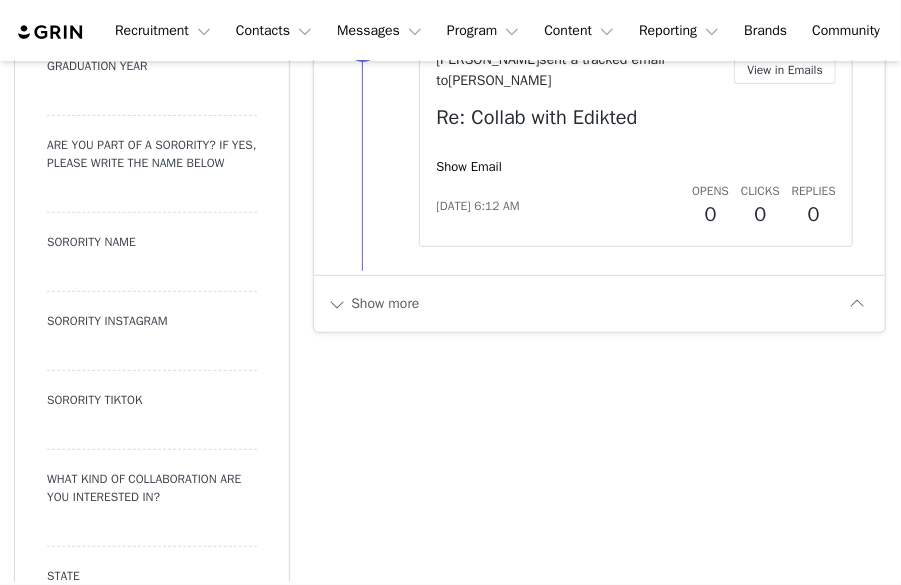 scroll, scrollTop: 3038, scrollLeft: 0, axis: vertical 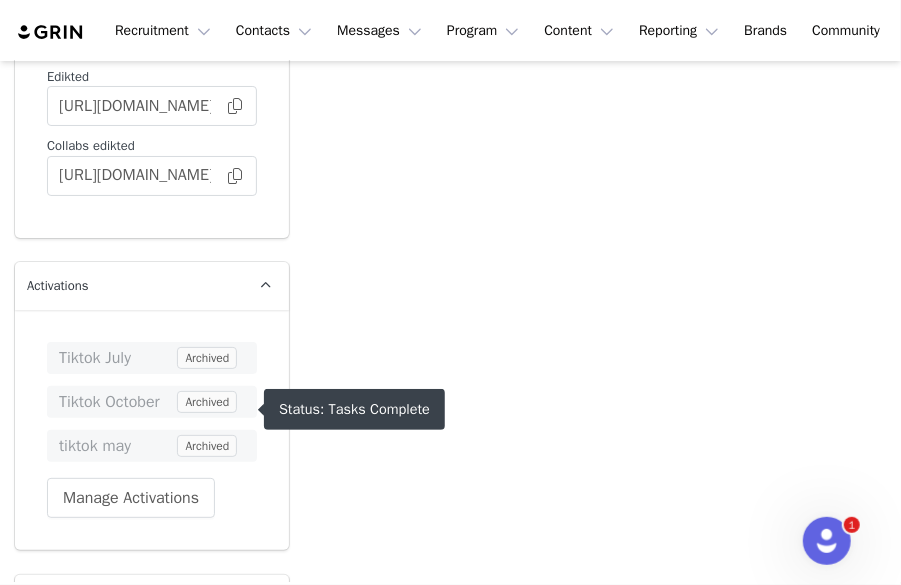 click on "Tiktok July" at bounding box center [116, 358] 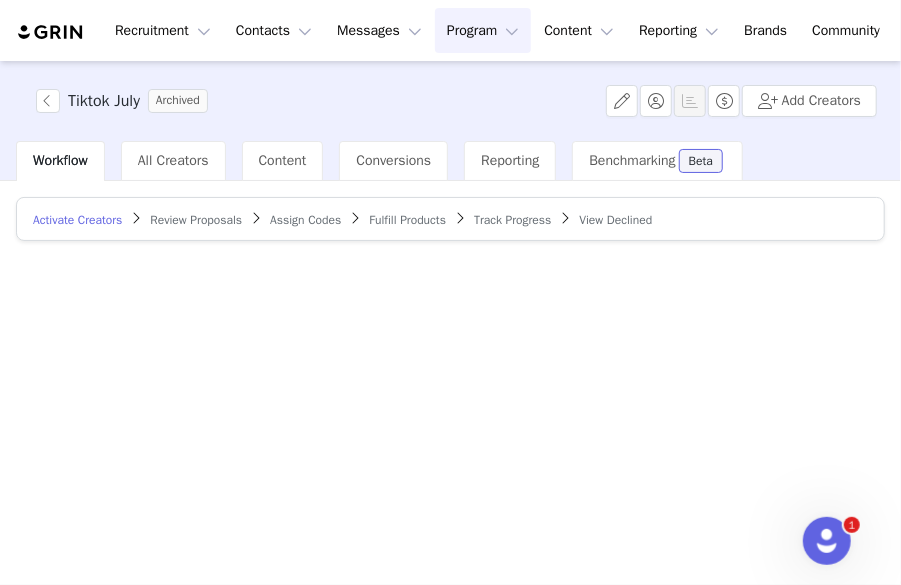 scroll, scrollTop: 0, scrollLeft: 0, axis: both 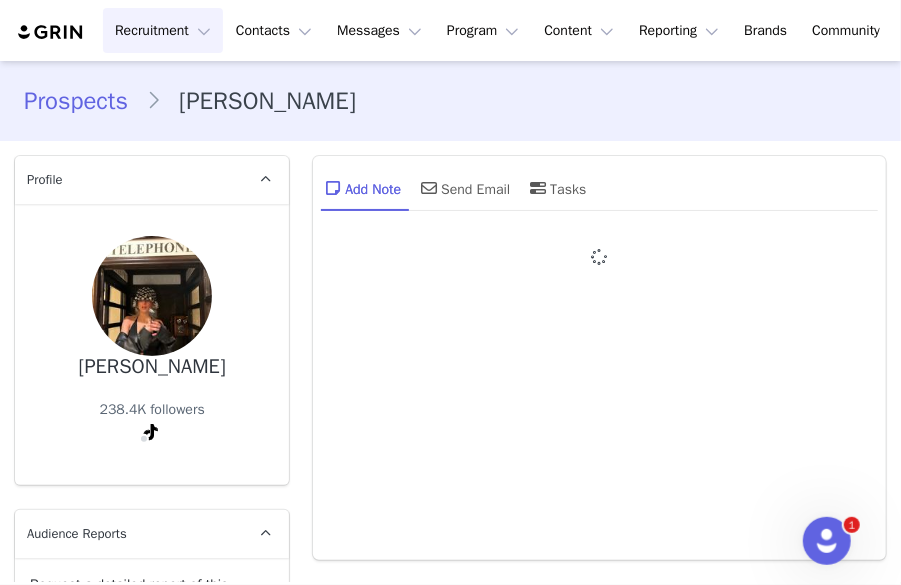 type on "+1 ([GEOGRAPHIC_DATA])" 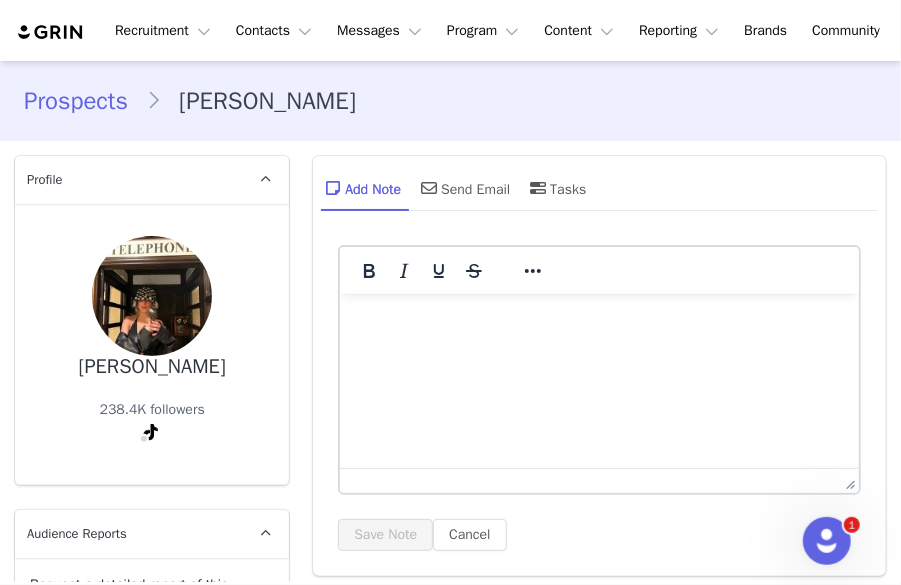scroll, scrollTop: 0, scrollLeft: 0, axis: both 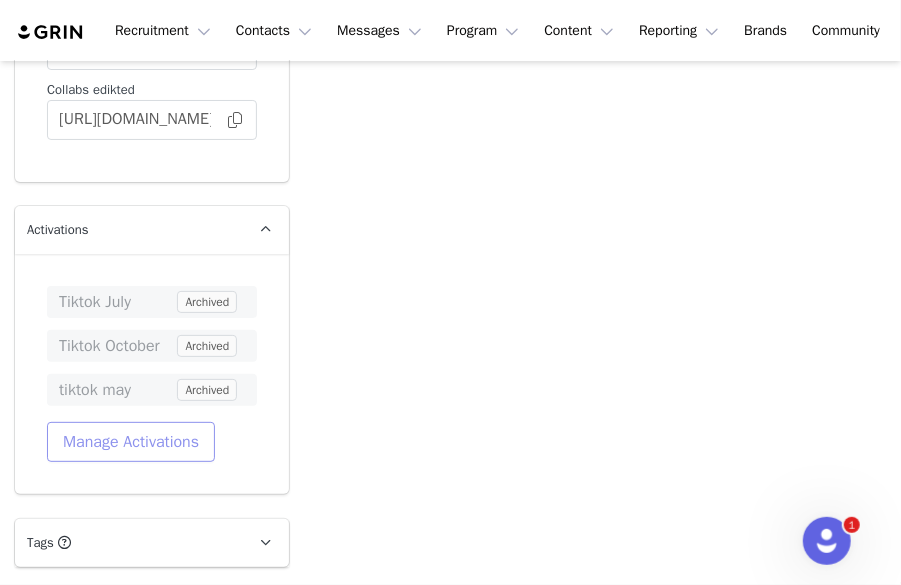 click on "Manage Activations" at bounding box center (131, 442) 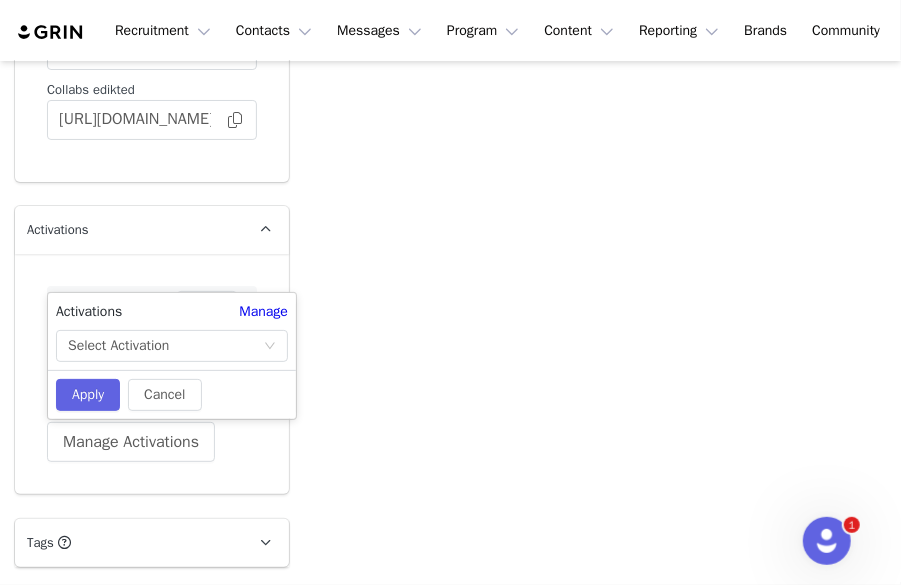 click on "Tiktok July  Archived  Tiktok October  Archived  tiktok may  Archived  Manage Activations" at bounding box center (152, 374) 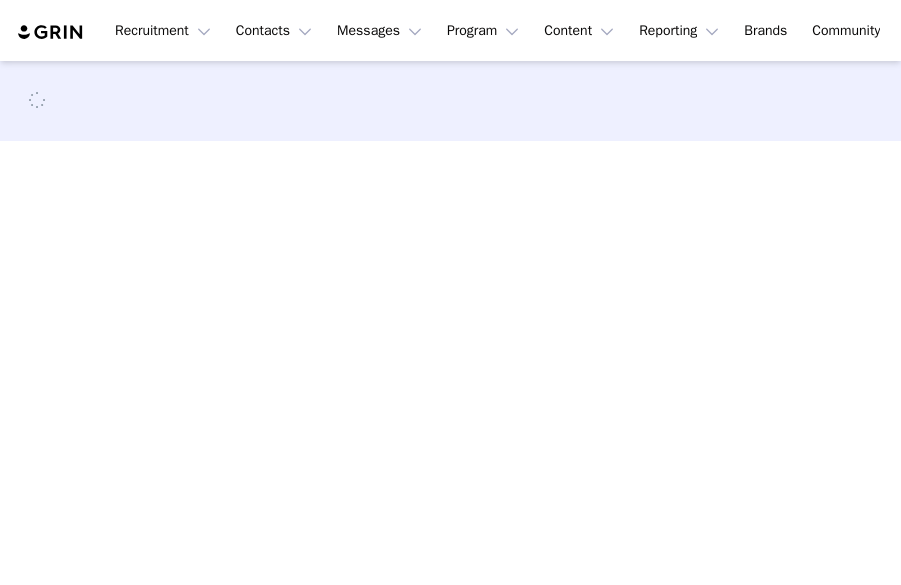 scroll, scrollTop: 0, scrollLeft: 0, axis: both 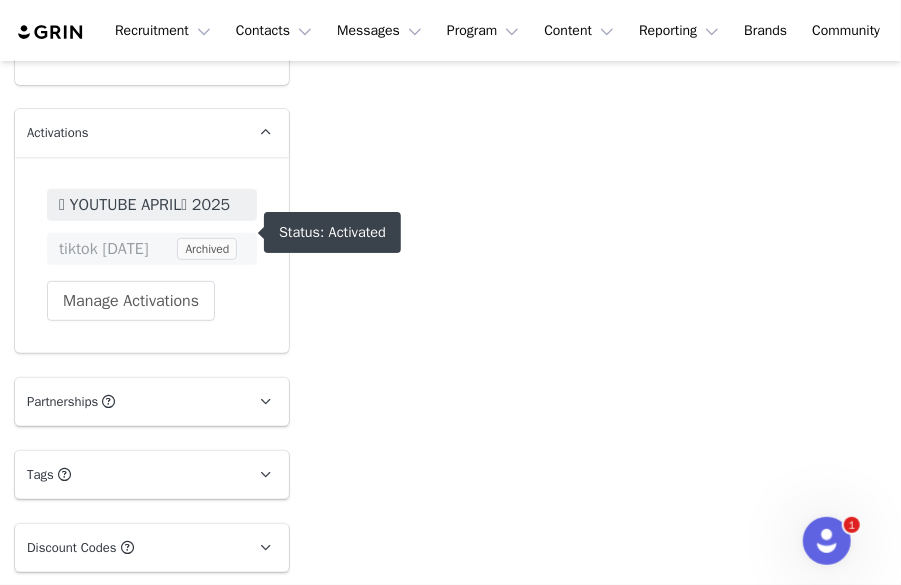 click on "🩷 YOUTUBE APRIL🩷 2025" at bounding box center [152, 205] 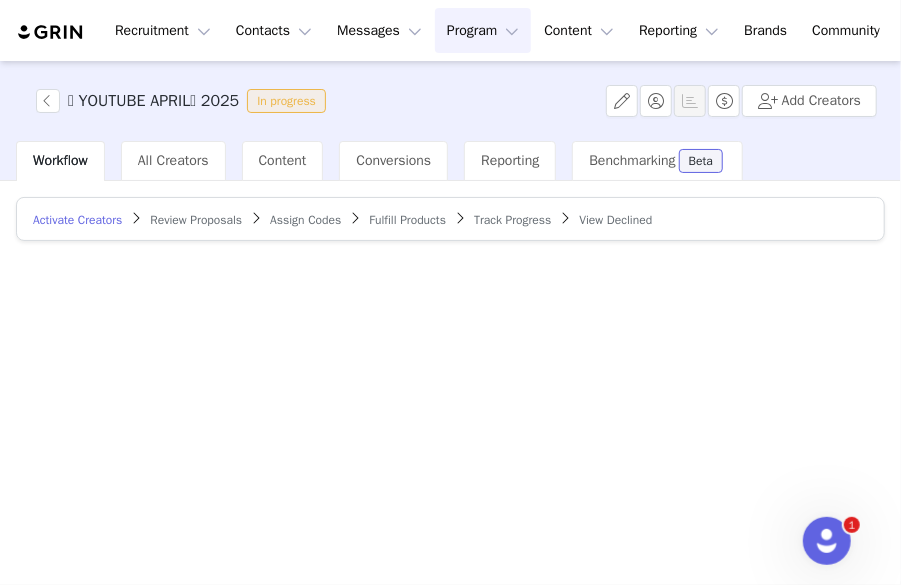 scroll, scrollTop: 0, scrollLeft: 0, axis: both 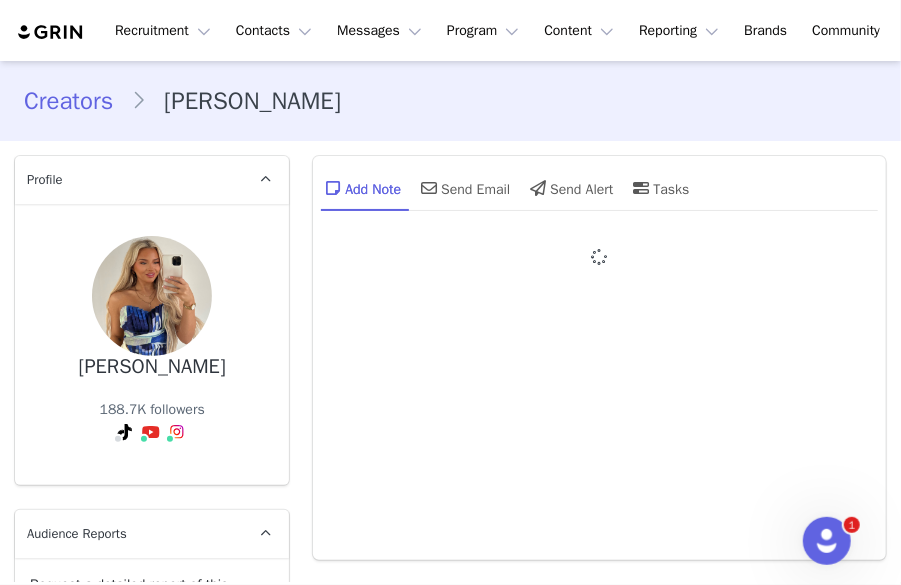 type on "+1 ([GEOGRAPHIC_DATA])" 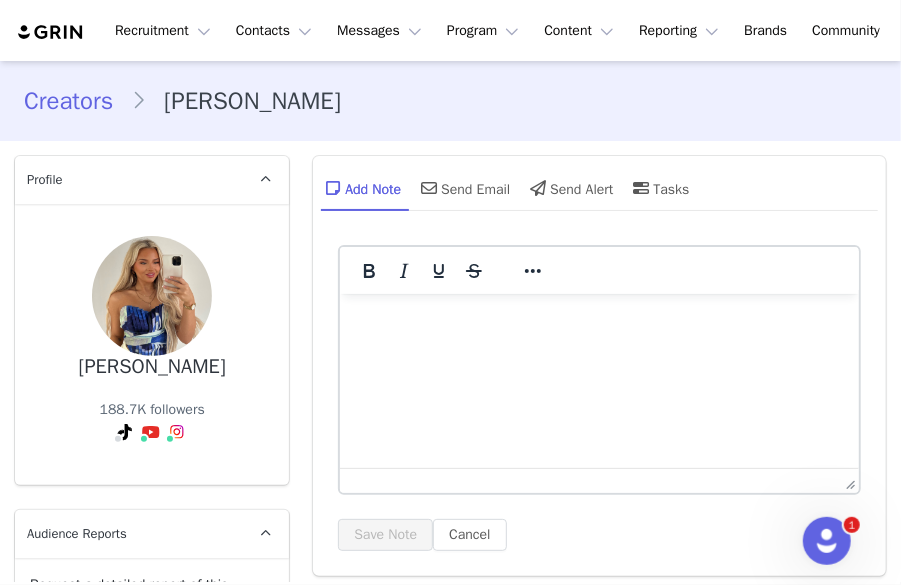 scroll, scrollTop: 0, scrollLeft: 0, axis: both 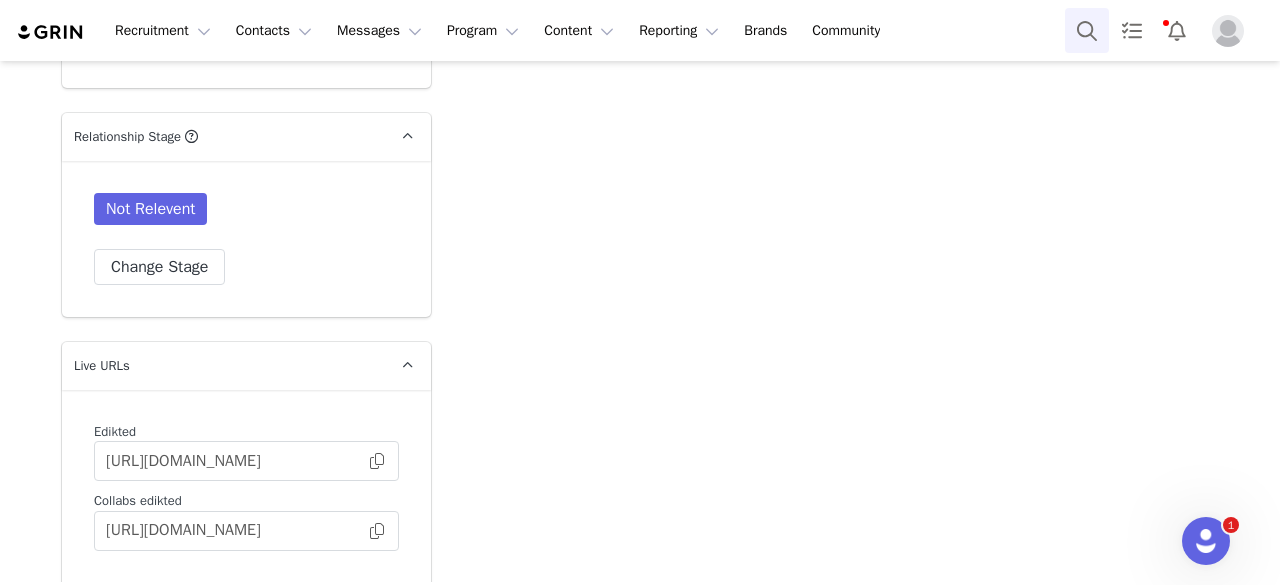 click at bounding box center (1087, 30) 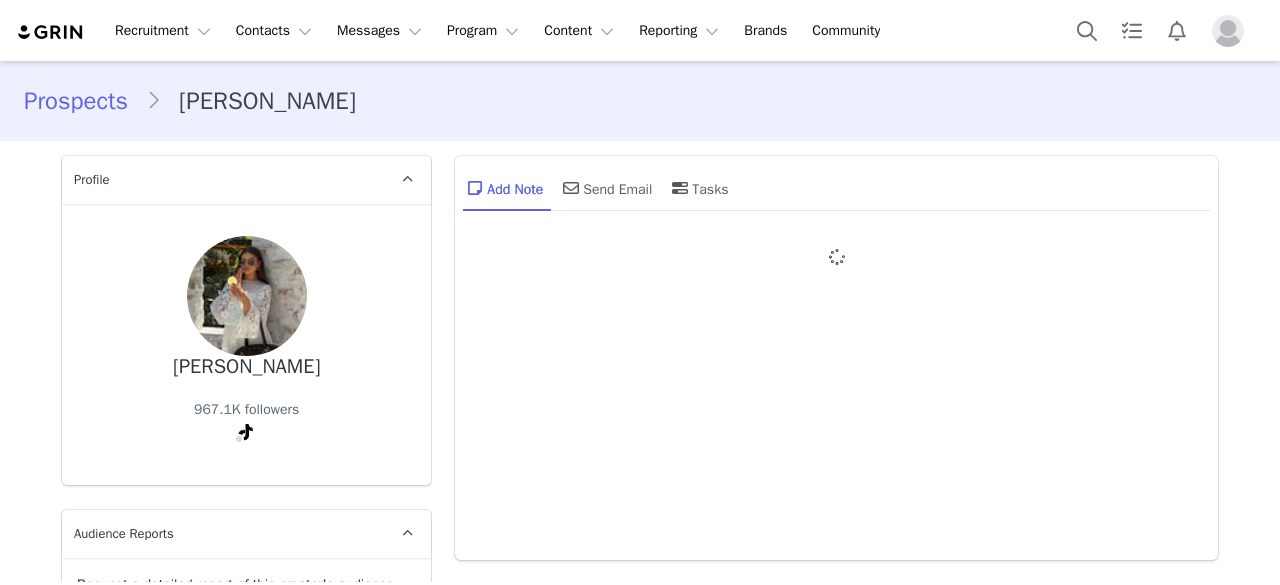 type on "+1 ([GEOGRAPHIC_DATA])" 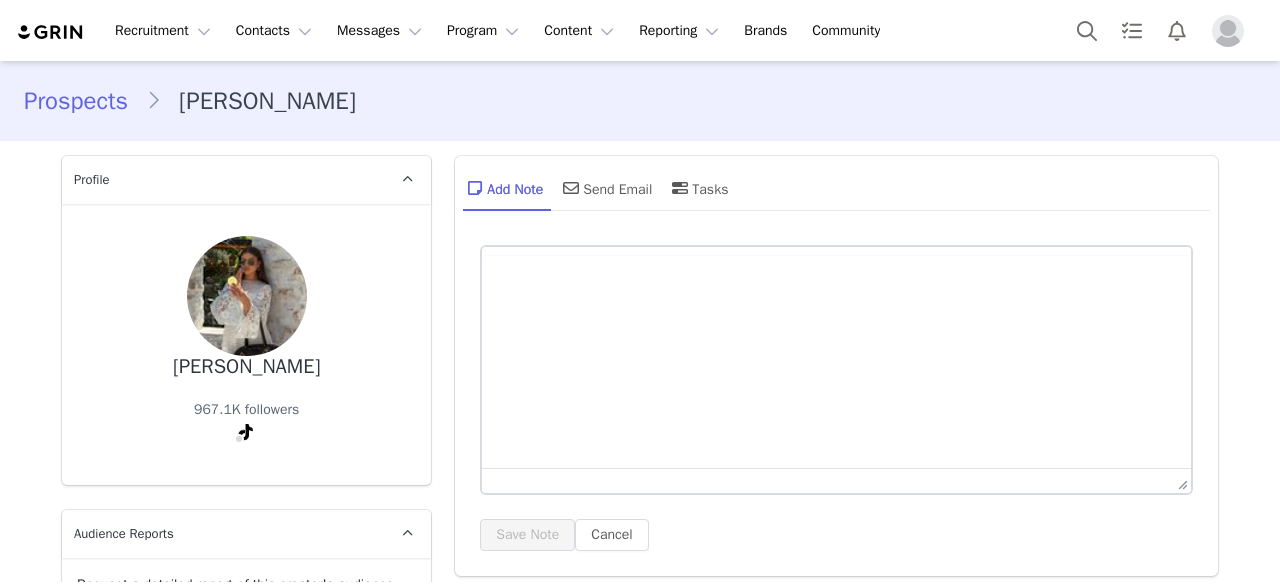 scroll, scrollTop: 0, scrollLeft: 0, axis: both 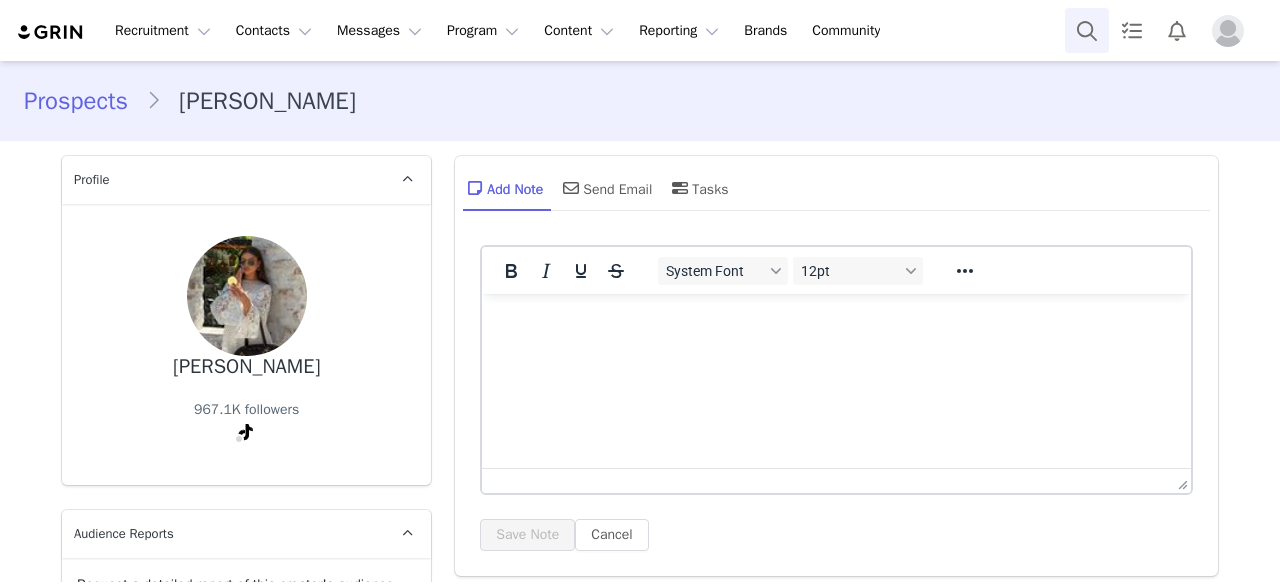 click at bounding box center [1087, 30] 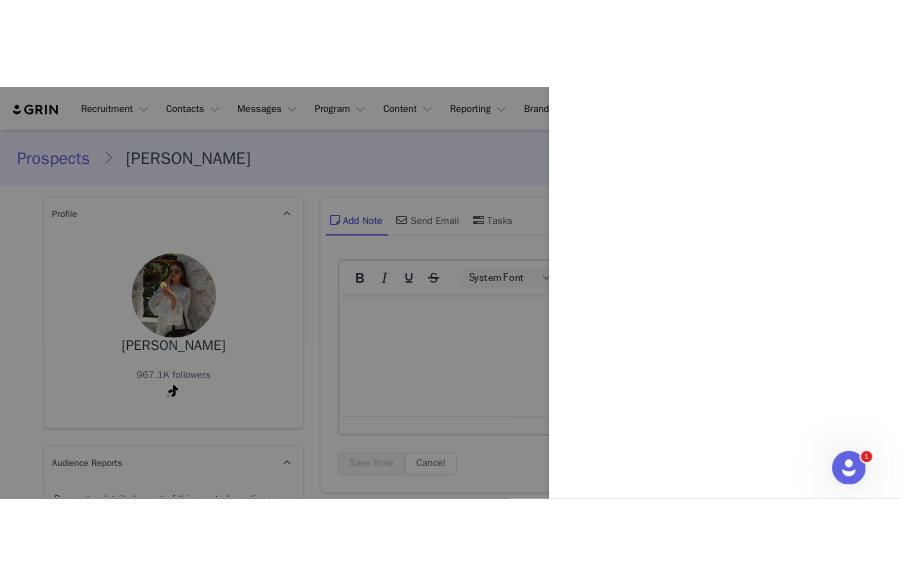 scroll, scrollTop: 0, scrollLeft: 0, axis: both 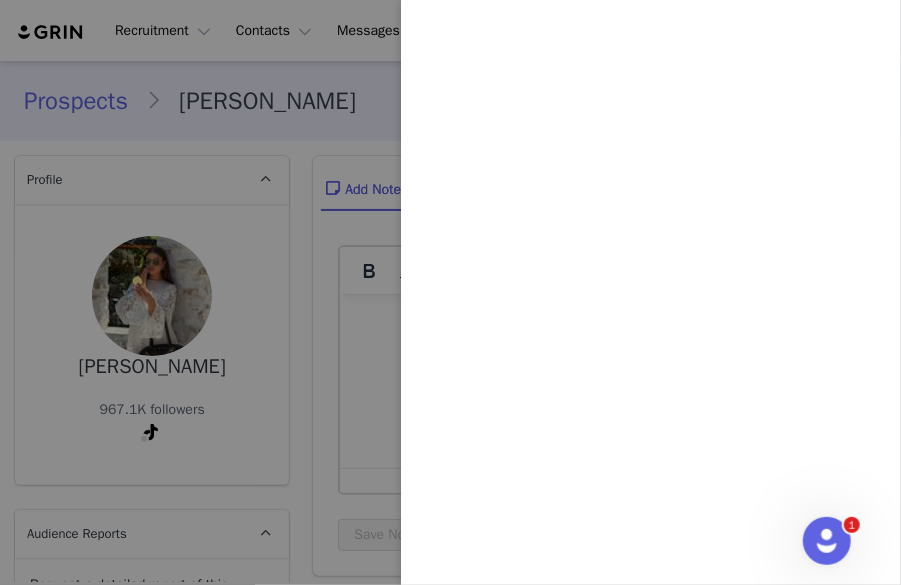 click at bounding box center (450, 292) 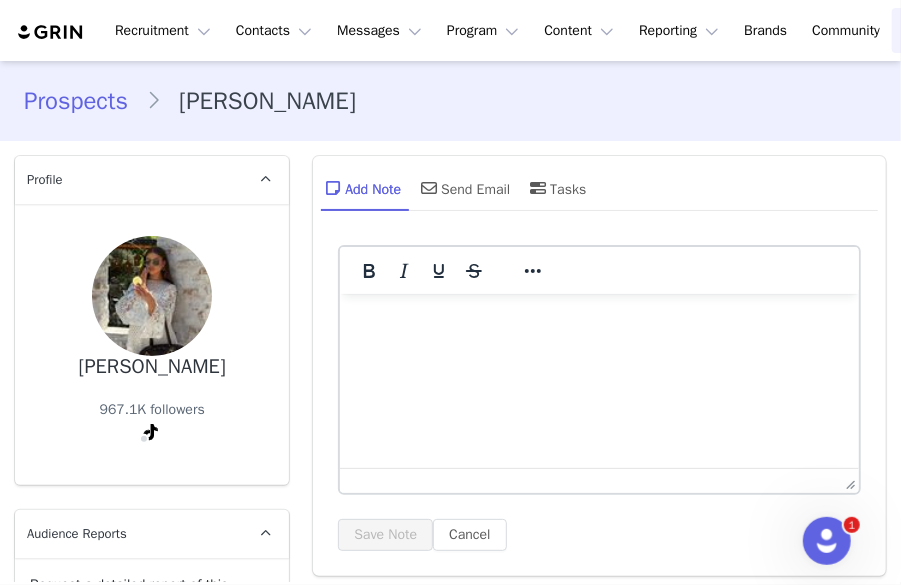 scroll, scrollTop: 0, scrollLeft: 213, axis: horizontal 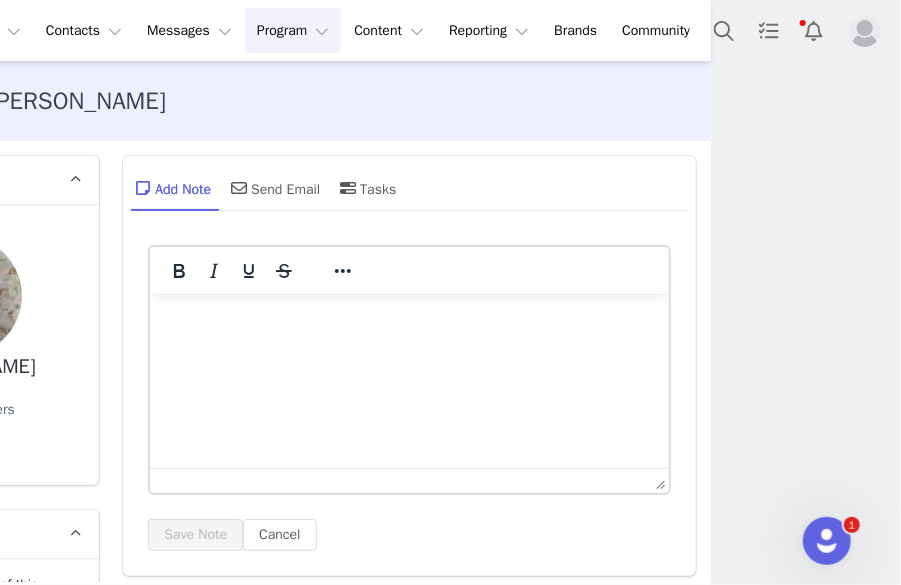 click on "Program Program" at bounding box center [293, 30] 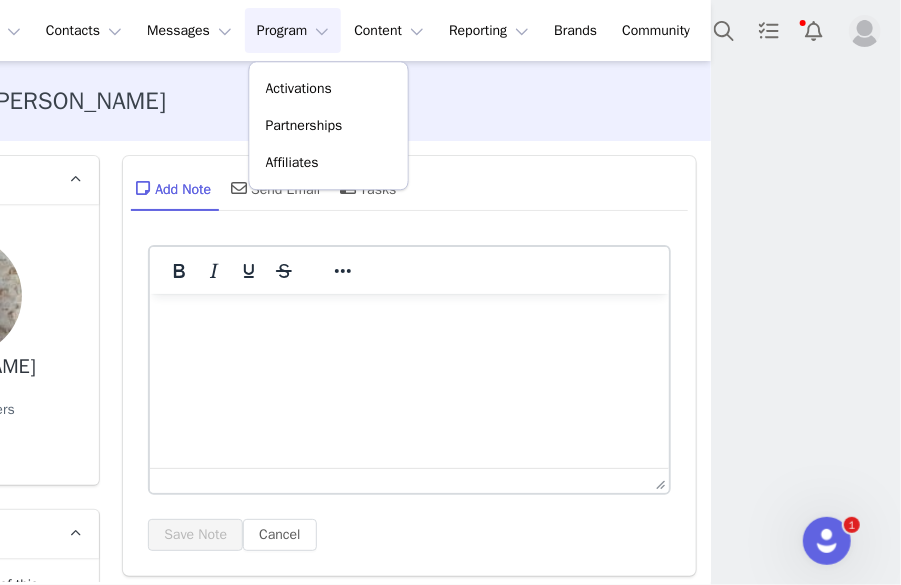 click on "Prospects Gabi Daiagi" at bounding box center (260, 101) 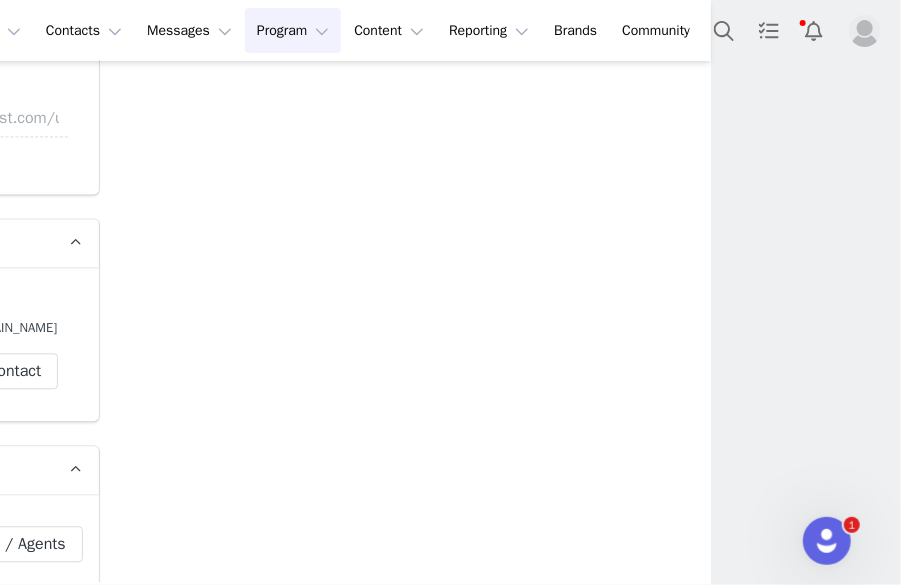 scroll, scrollTop: 4233, scrollLeft: 0, axis: vertical 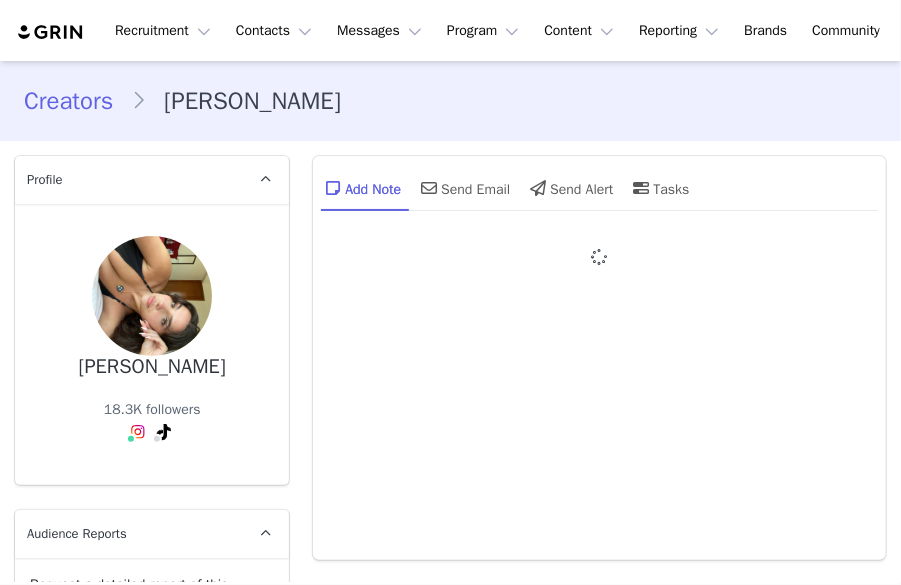type on "+1 ([GEOGRAPHIC_DATA])" 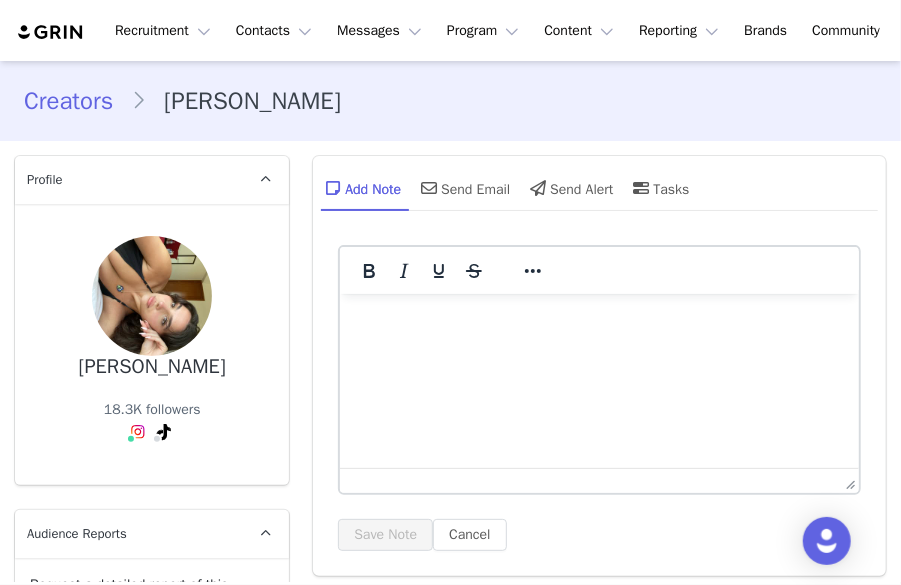 scroll, scrollTop: 0, scrollLeft: 0, axis: both 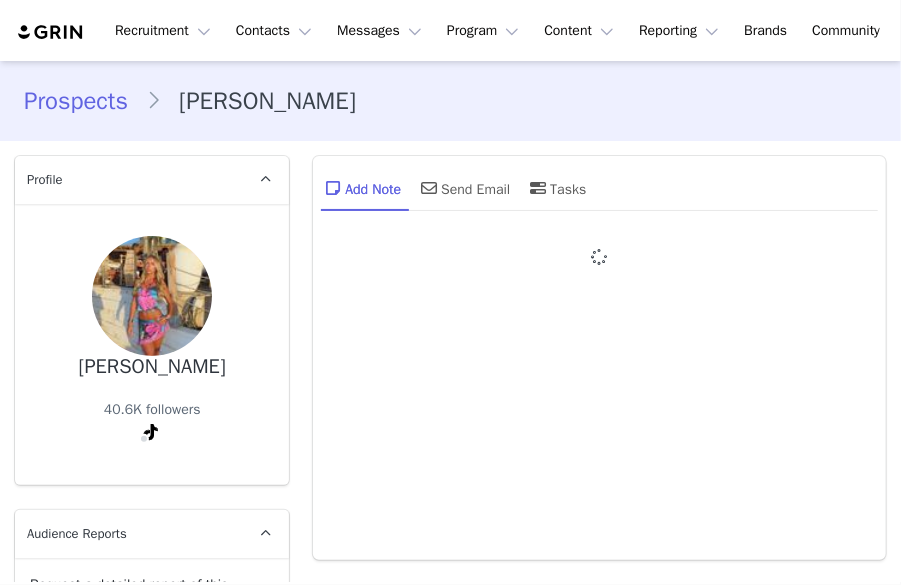 type on "+1 ([GEOGRAPHIC_DATA])" 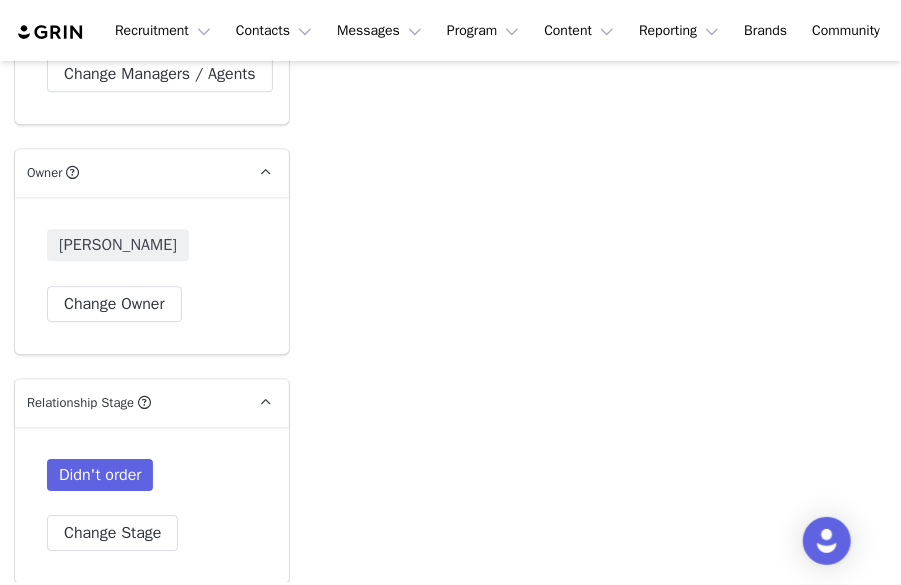scroll, scrollTop: 4702, scrollLeft: 0, axis: vertical 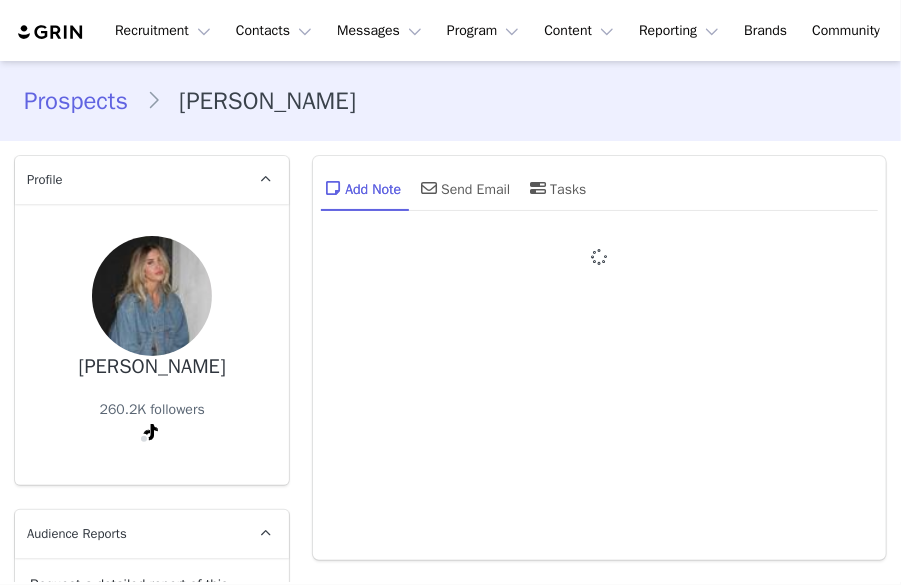 type on "+1 ([GEOGRAPHIC_DATA])" 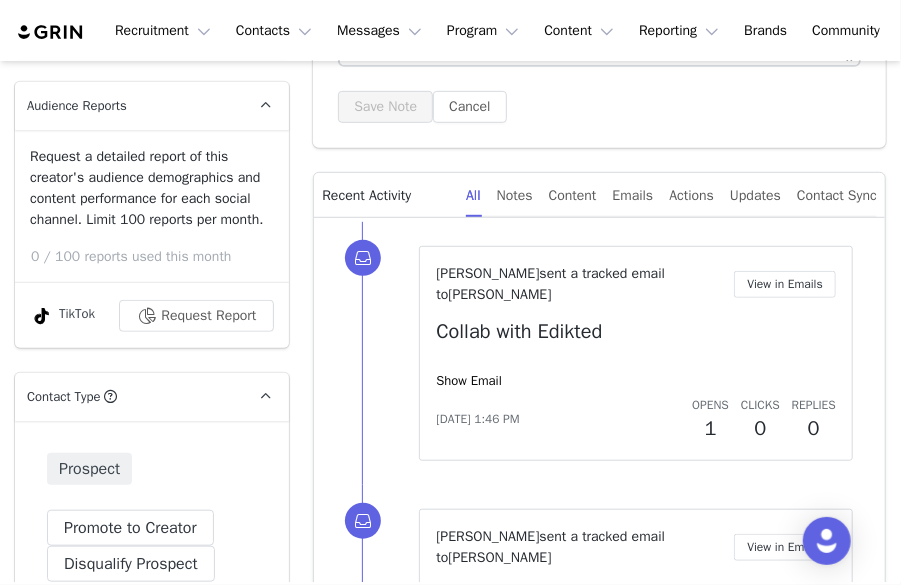 scroll, scrollTop: 2072, scrollLeft: 0, axis: vertical 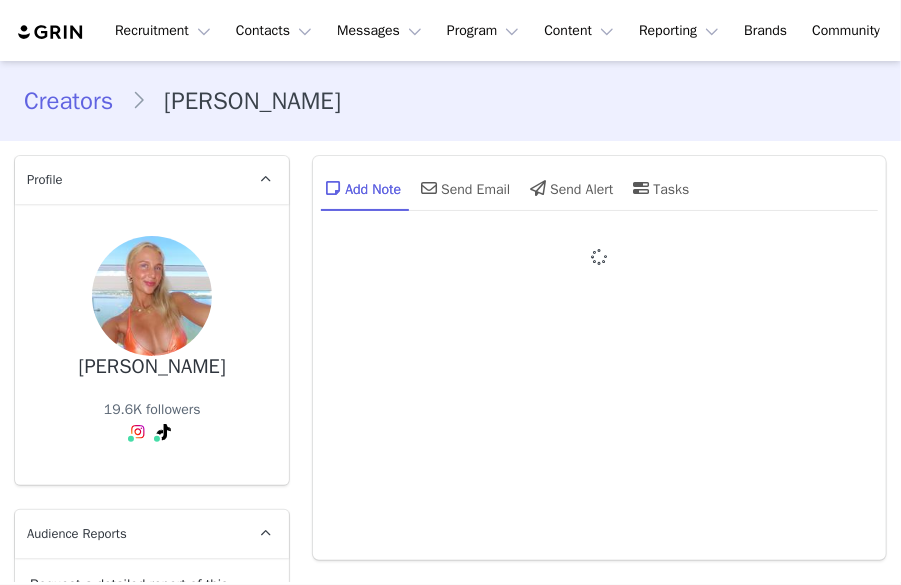 type on "+1 ([GEOGRAPHIC_DATA])" 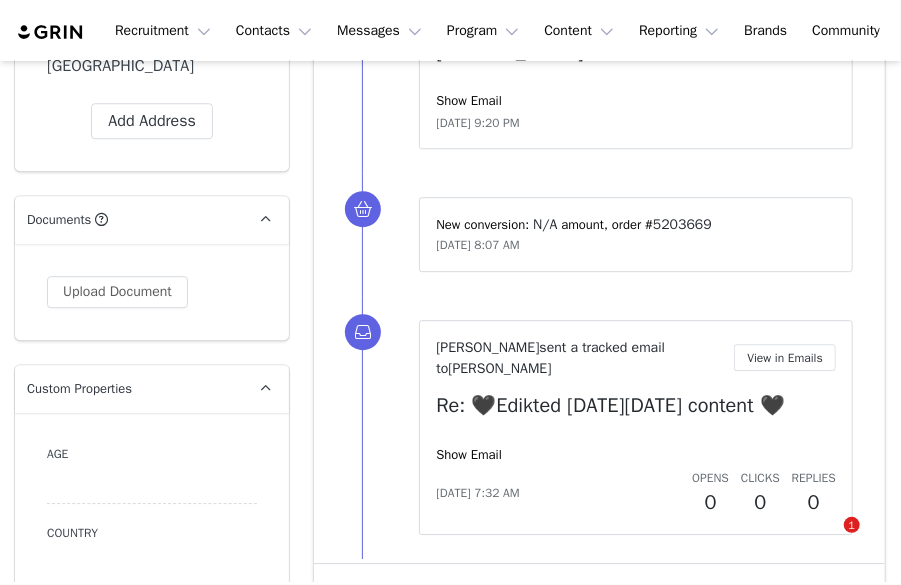 scroll, scrollTop: 2308, scrollLeft: 0, axis: vertical 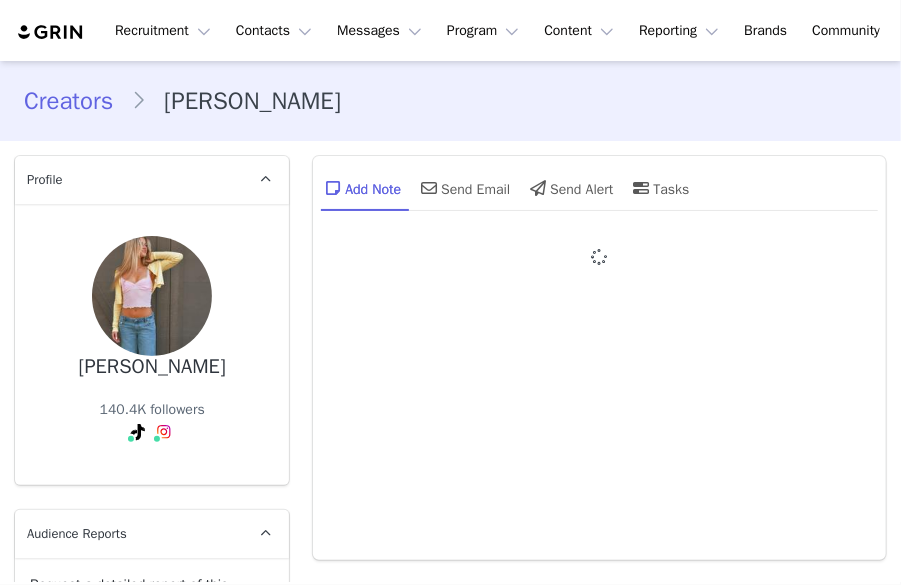 type on "+1 ([GEOGRAPHIC_DATA])" 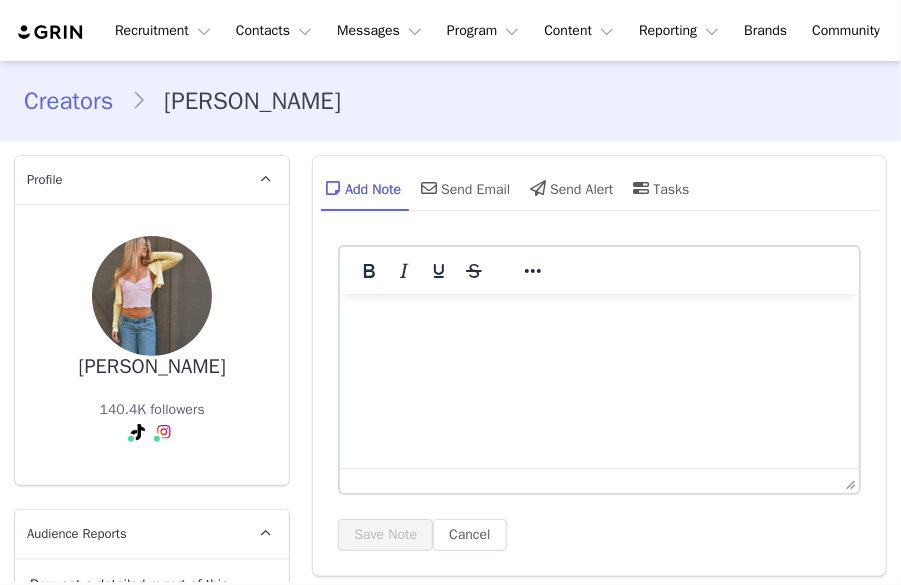 scroll, scrollTop: 0, scrollLeft: 0, axis: both 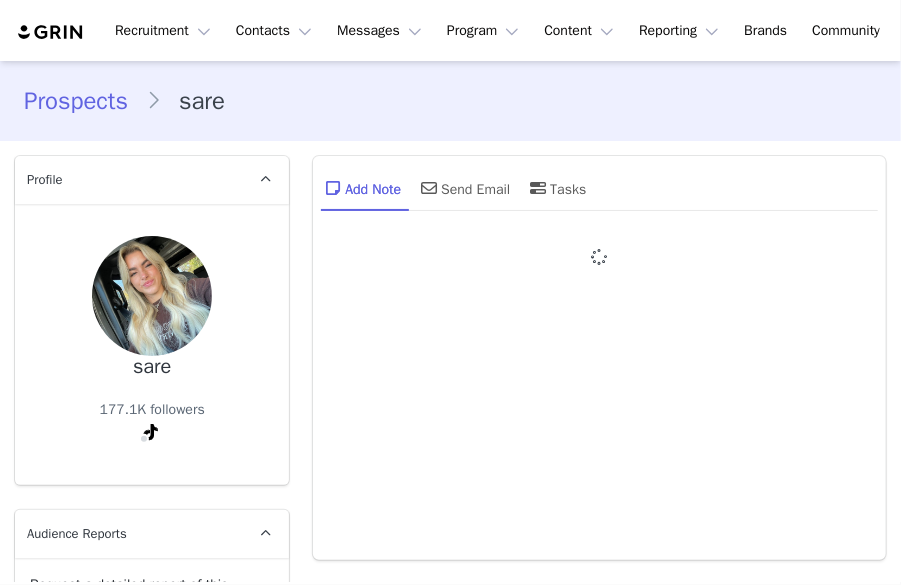 type on "+1 ([GEOGRAPHIC_DATA])" 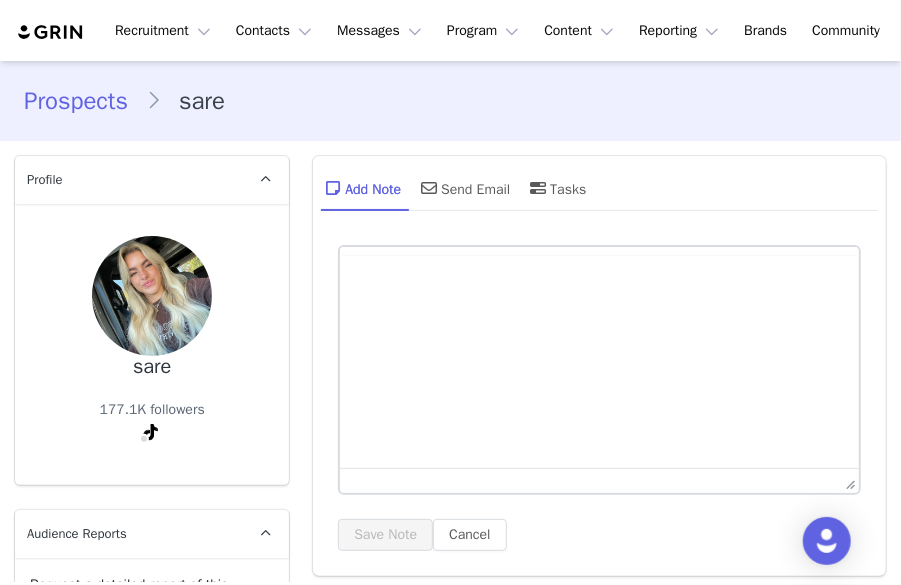 scroll, scrollTop: 452, scrollLeft: 0, axis: vertical 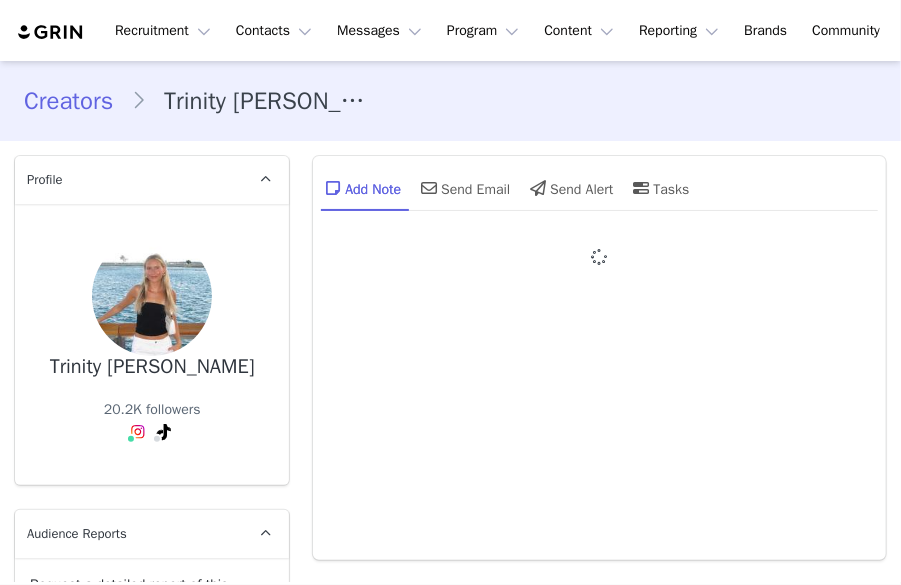 type on "+1 ([GEOGRAPHIC_DATA])" 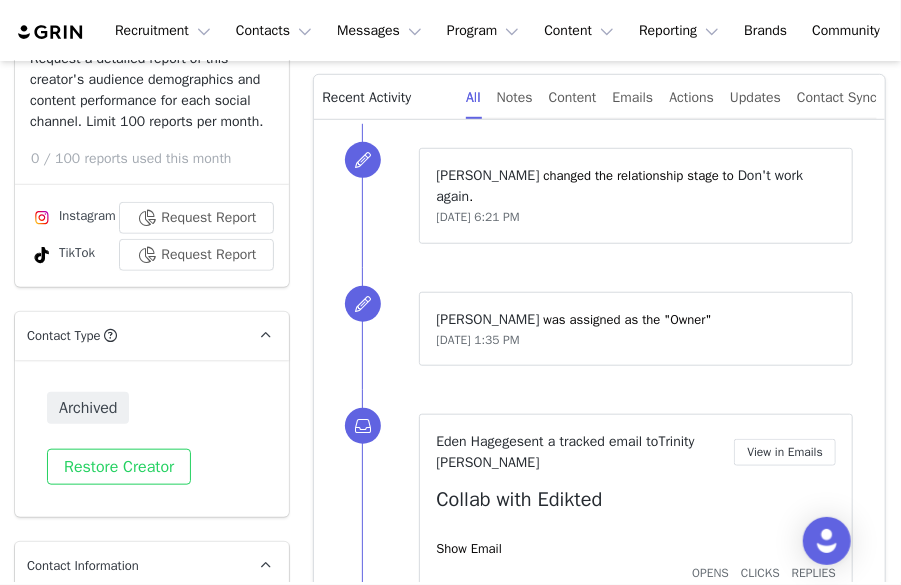 scroll, scrollTop: 446, scrollLeft: 0, axis: vertical 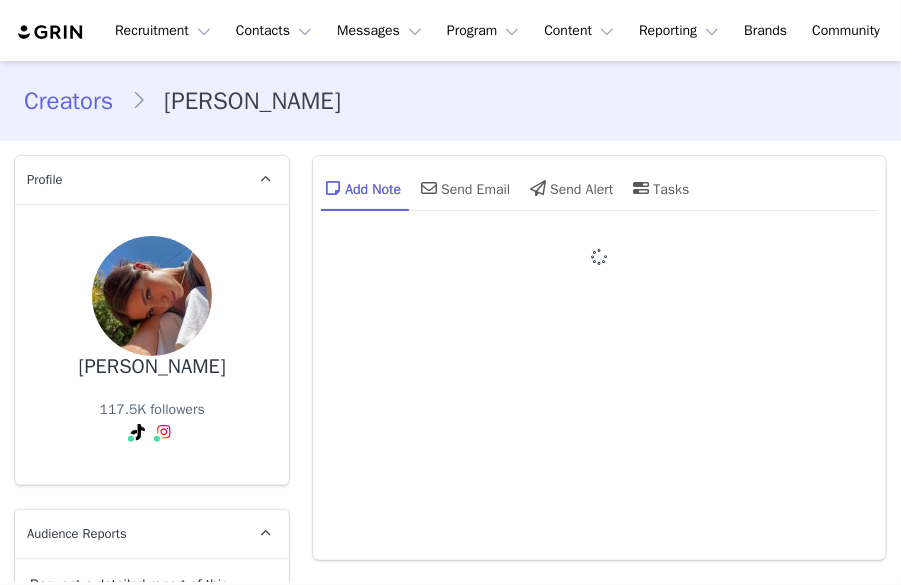 type on "+1 ([GEOGRAPHIC_DATA])" 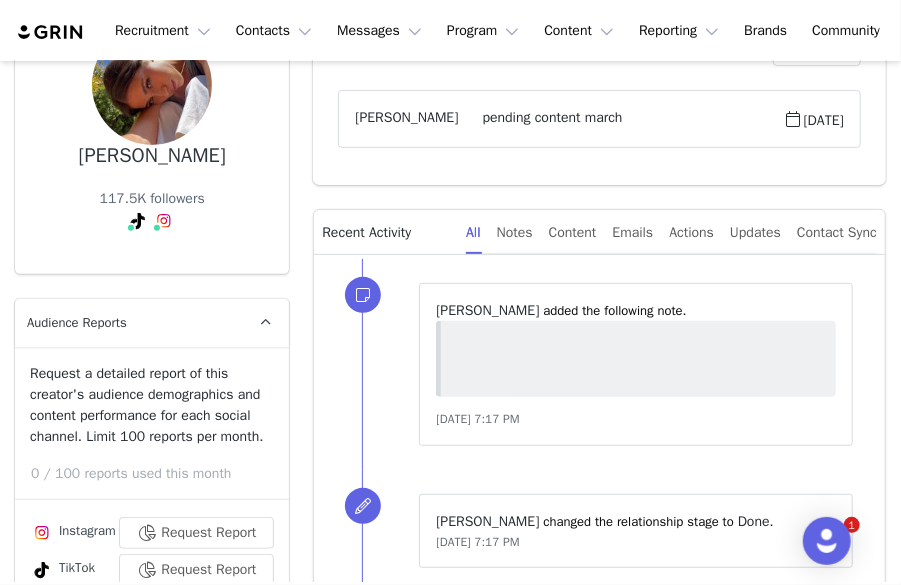 scroll, scrollTop: 331, scrollLeft: 0, axis: vertical 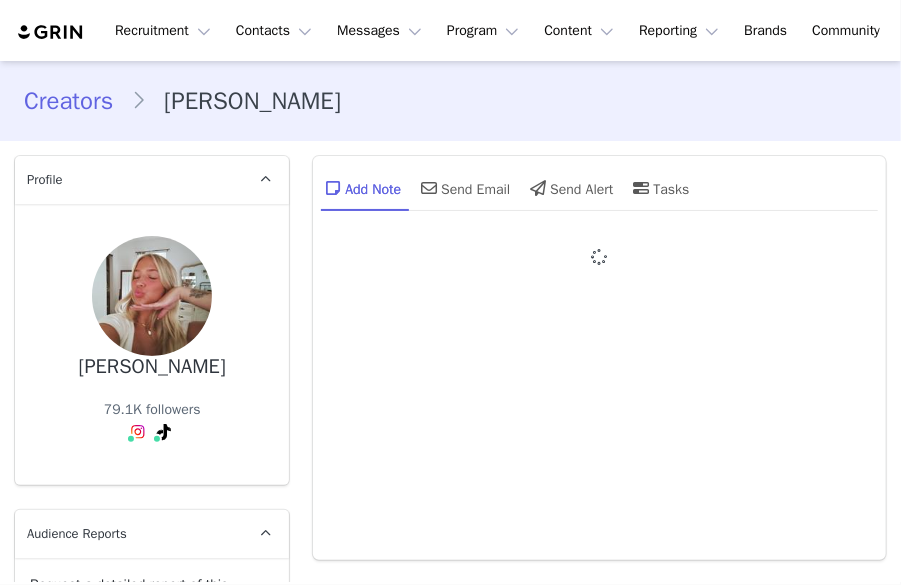 type on "+1 ([GEOGRAPHIC_DATA])" 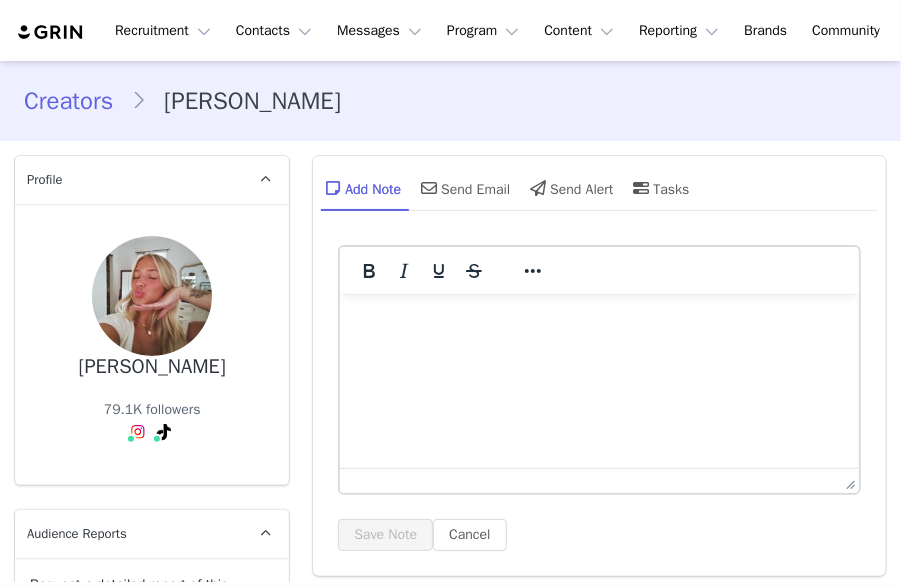 scroll, scrollTop: 0, scrollLeft: 0, axis: both 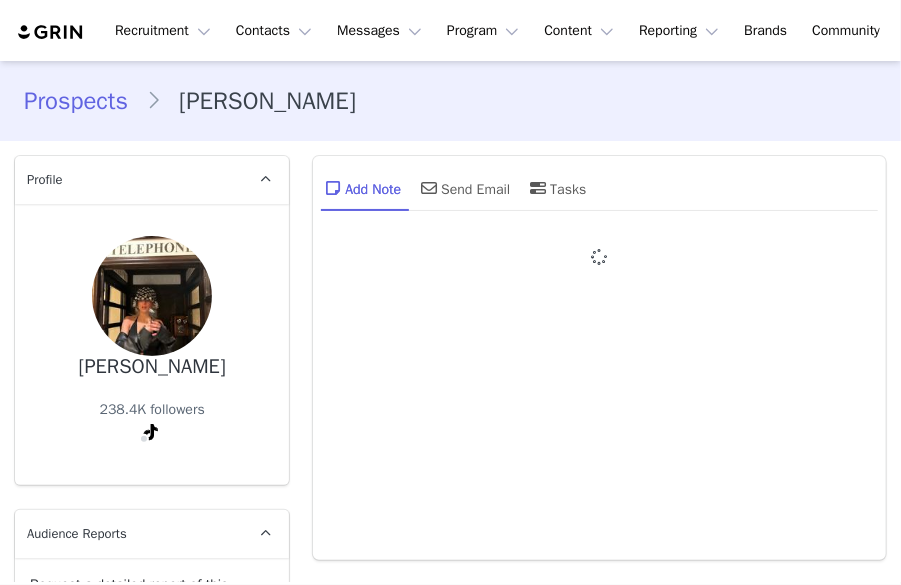 type on "+1 ([GEOGRAPHIC_DATA])" 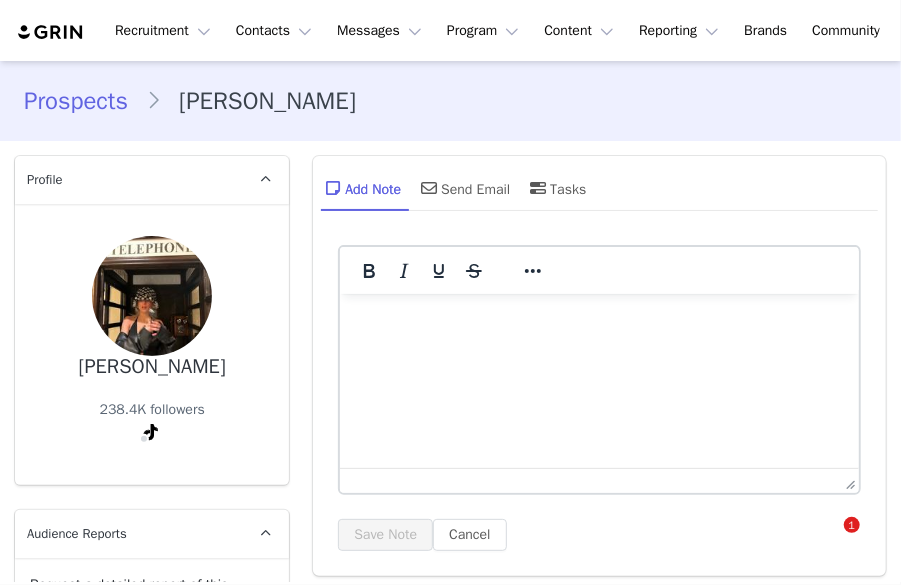 scroll, scrollTop: 1623, scrollLeft: 0, axis: vertical 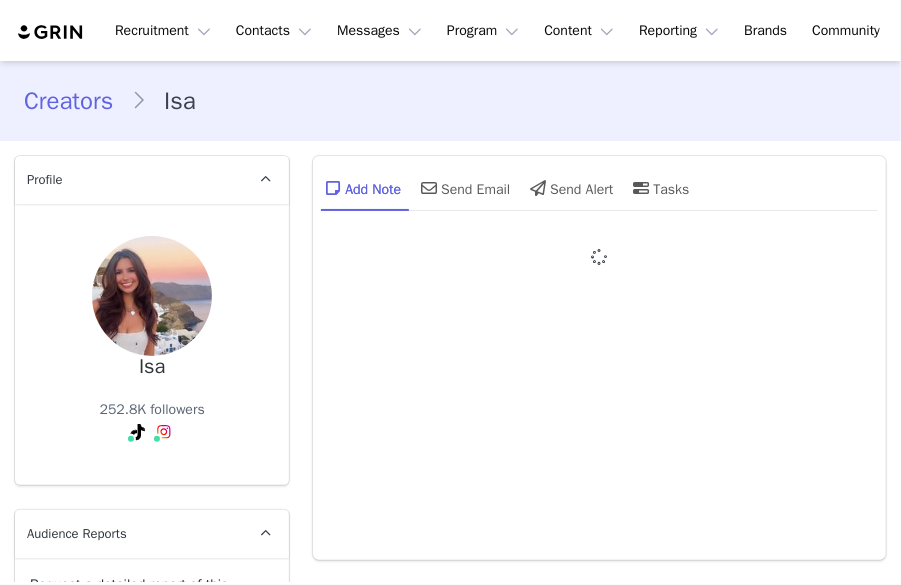 type on "+1 ([GEOGRAPHIC_DATA])" 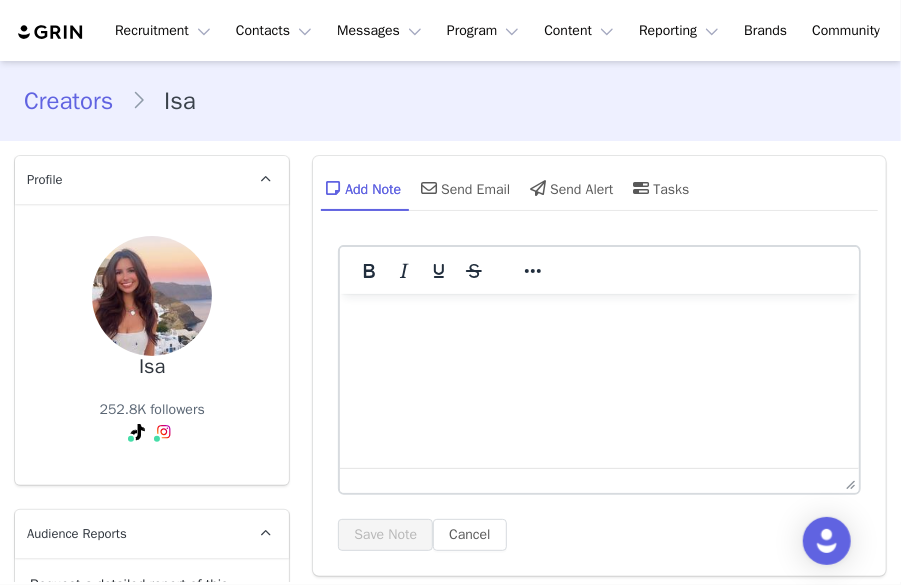 scroll, scrollTop: 0, scrollLeft: 0, axis: both 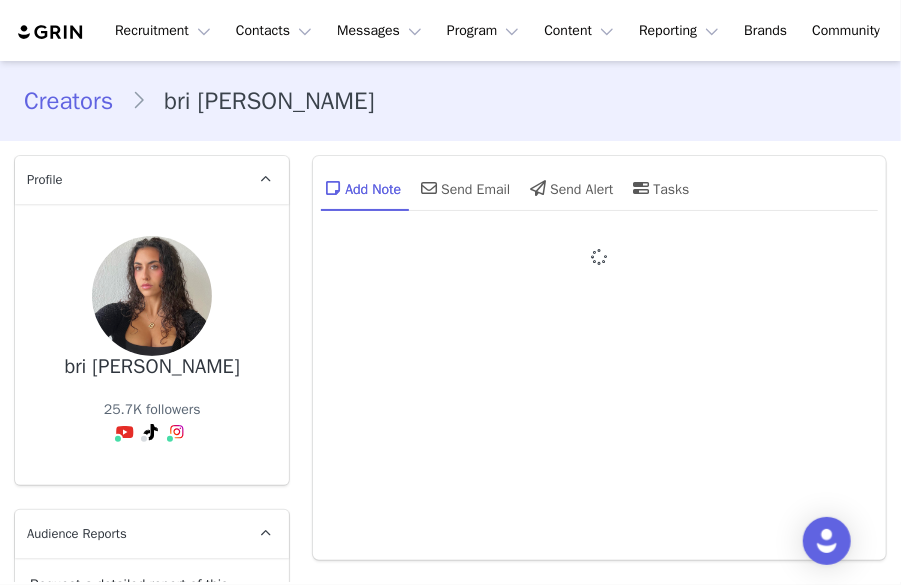 type on "+1 ([GEOGRAPHIC_DATA])" 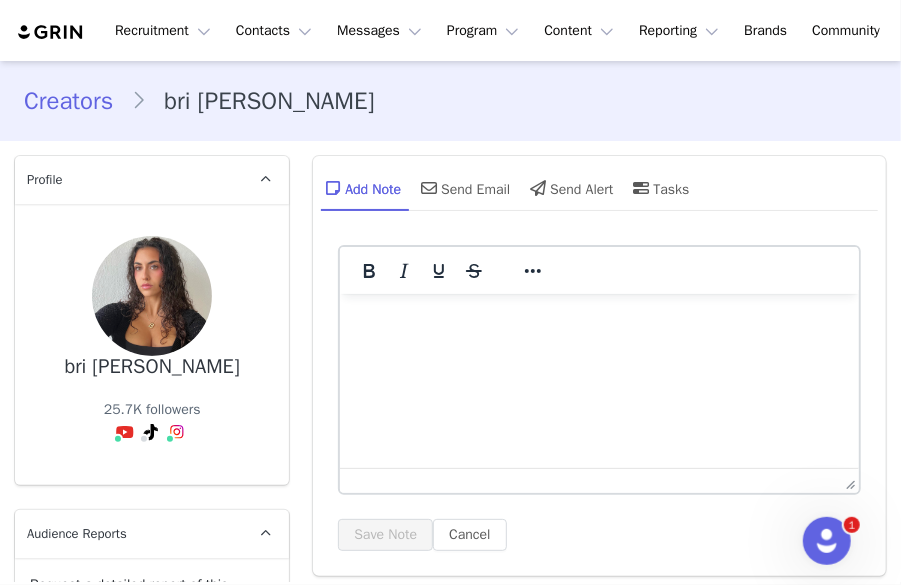 scroll, scrollTop: 0, scrollLeft: 0, axis: both 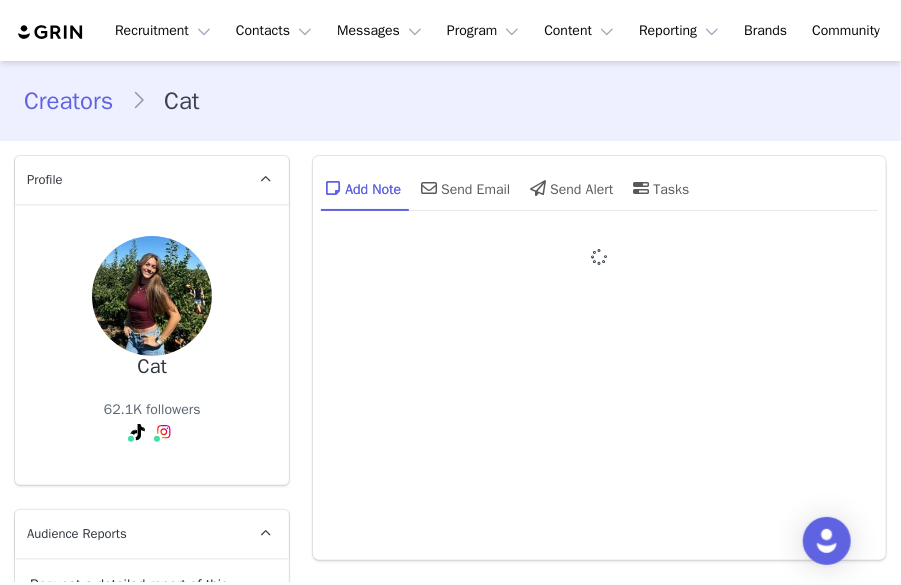type on "+1 ([GEOGRAPHIC_DATA])" 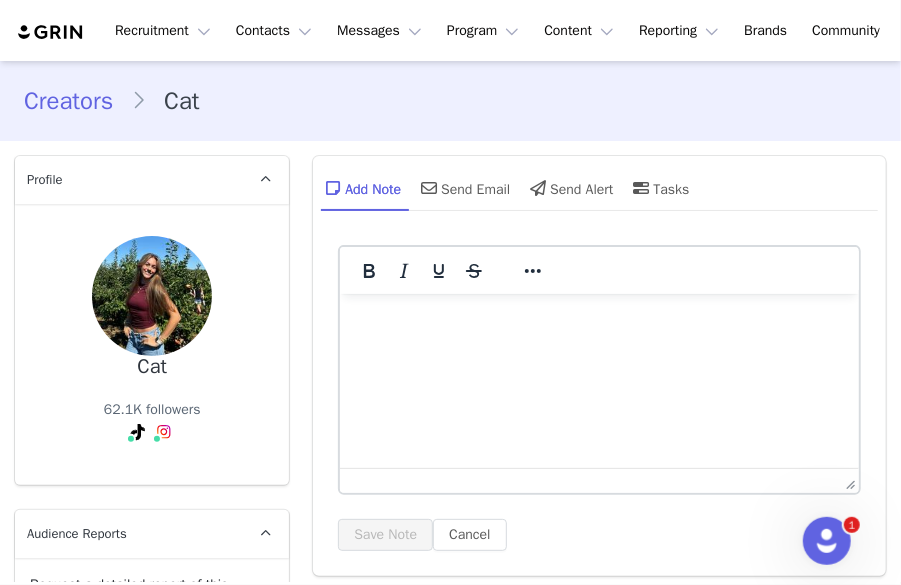 scroll, scrollTop: 0, scrollLeft: 0, axis: both 